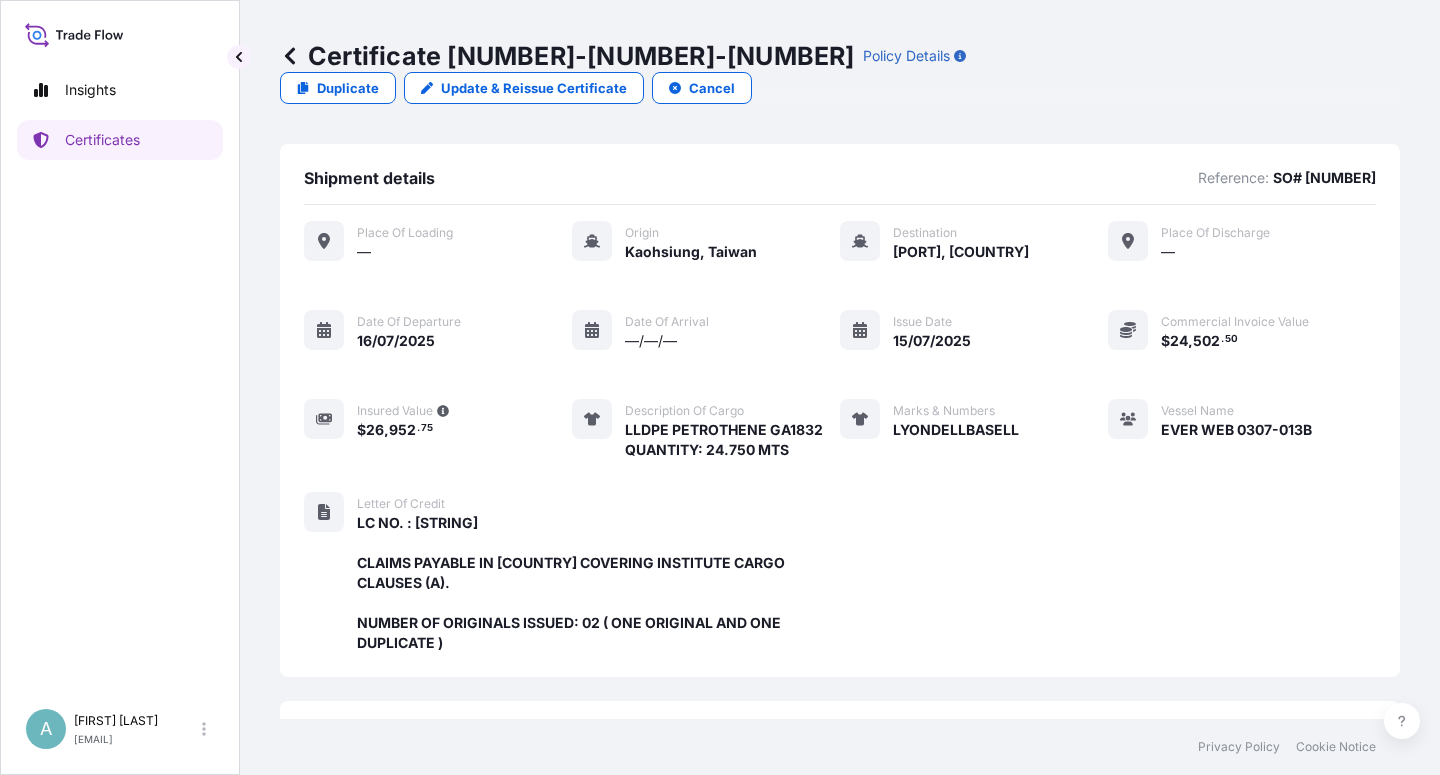 scroll, scrollTop: 0, scrollLeft: 0, axis: both 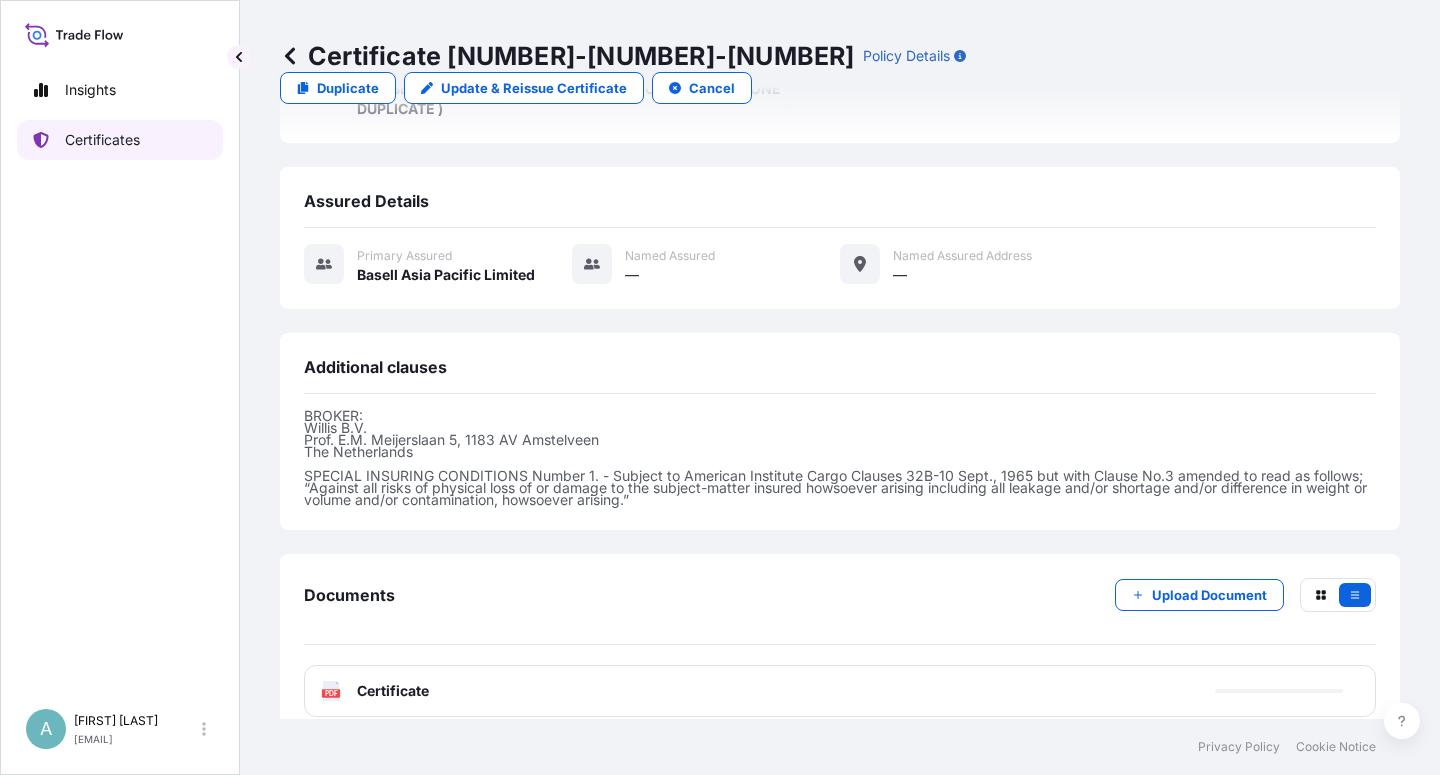 click on "Certificates" at bounding box center (102, 140) 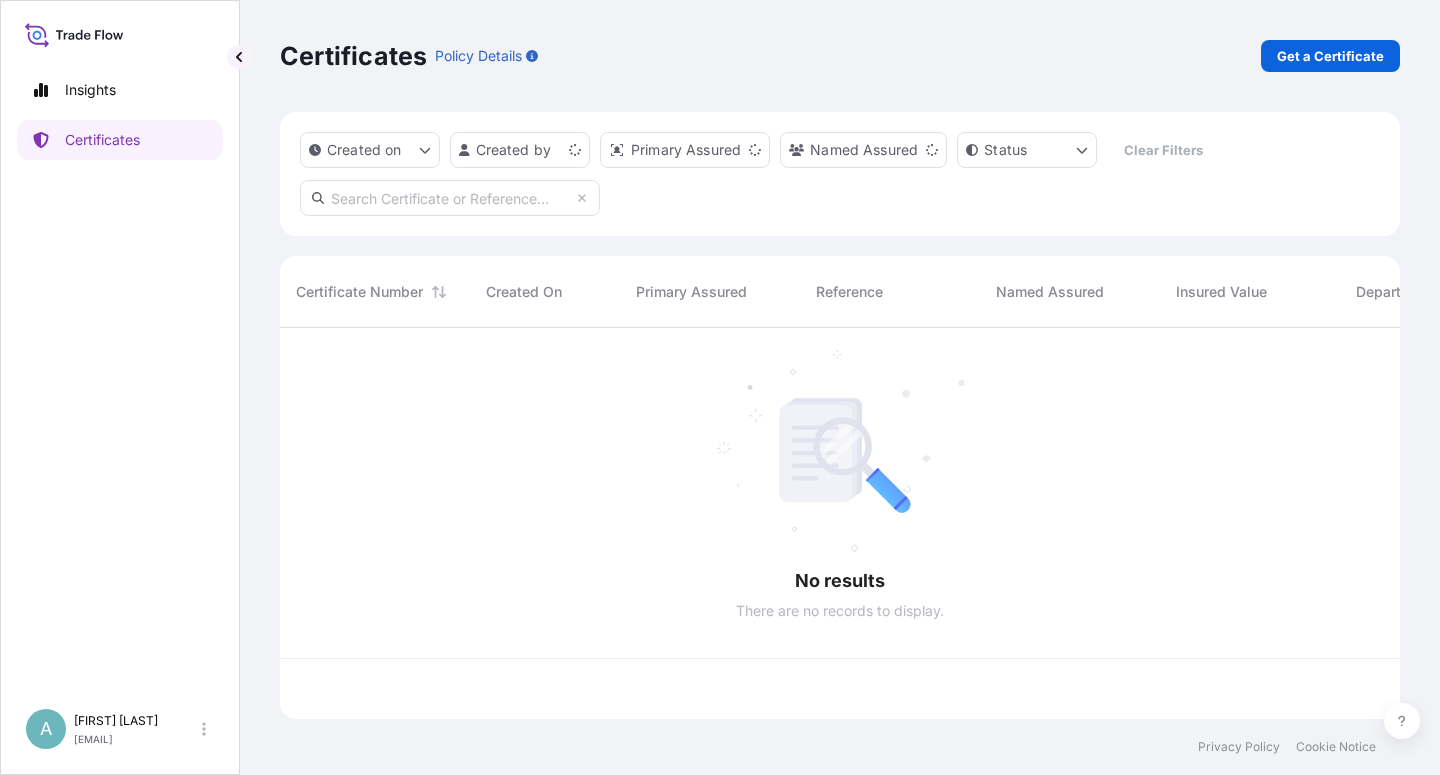 scroll, scrollTop: 0, scrollLeft: 0, axis: both 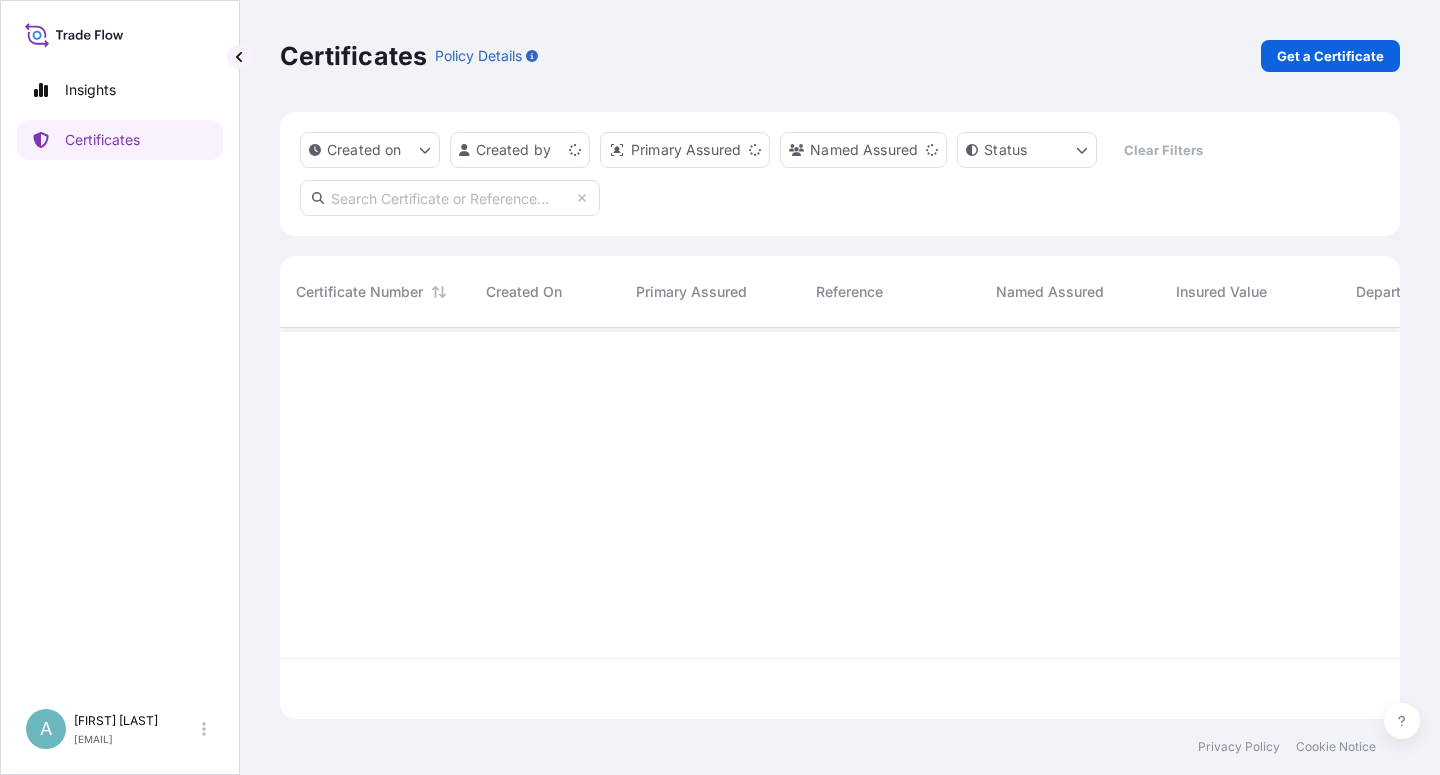 click at bounding box center (450, 198) 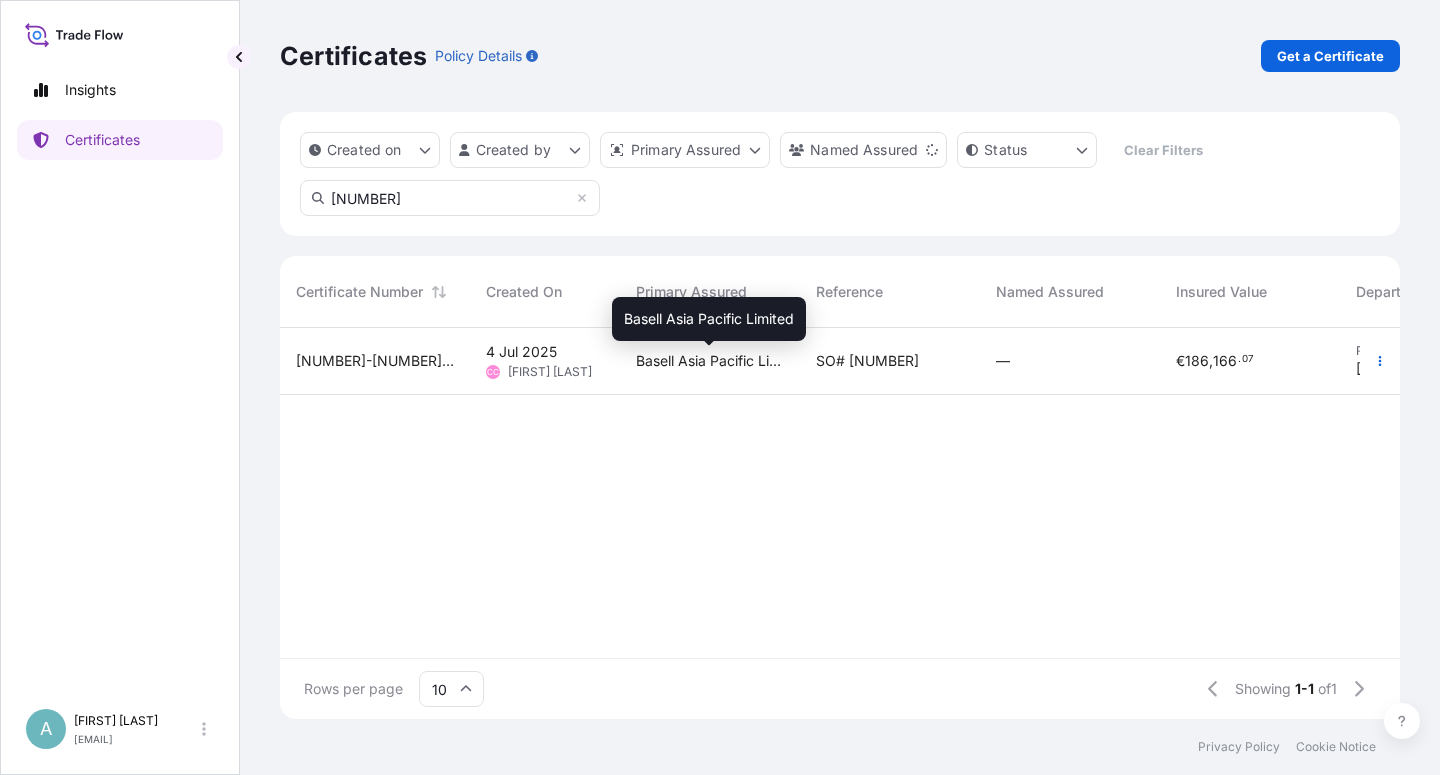 type on "[NUMBER]" 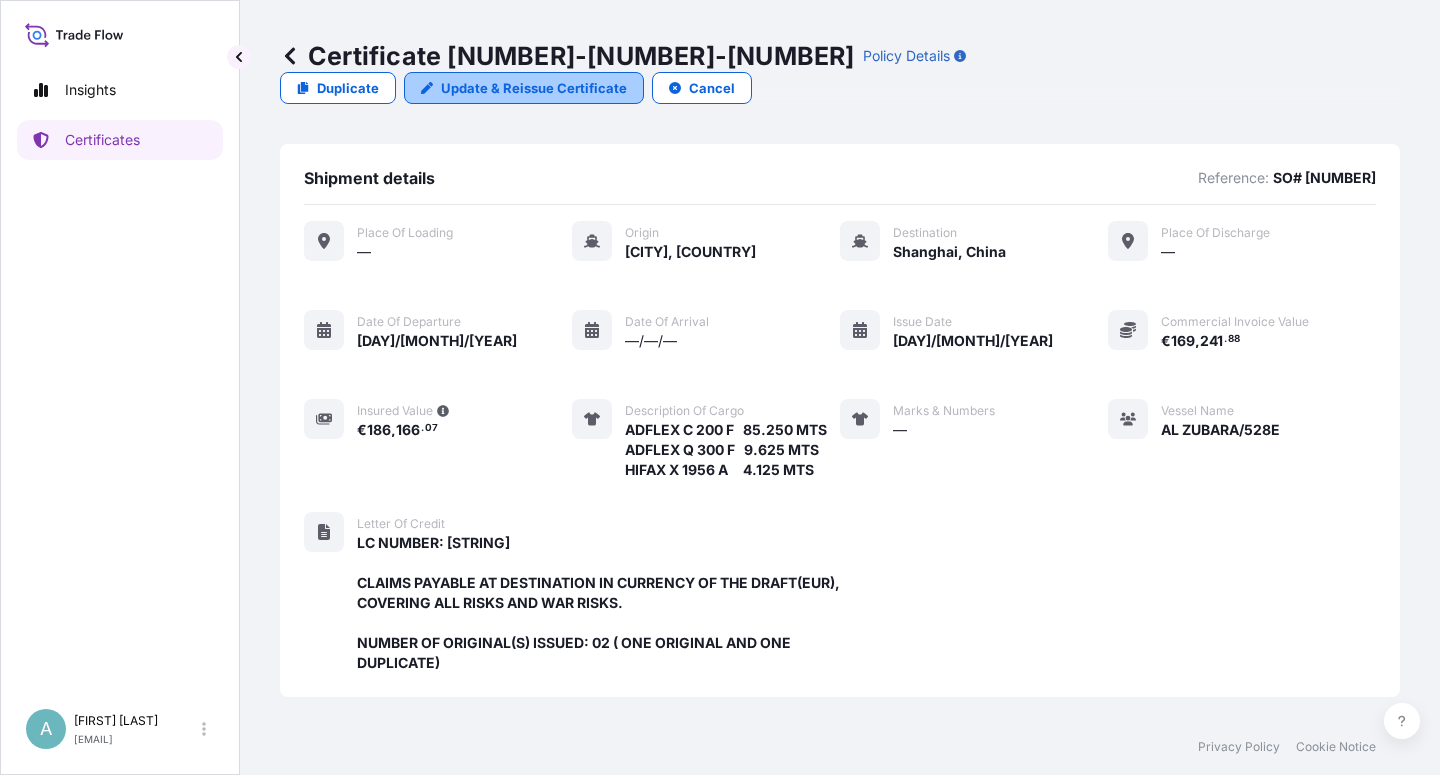 click on "Update & Reissue Certificate" at bounding box center (534, 88) 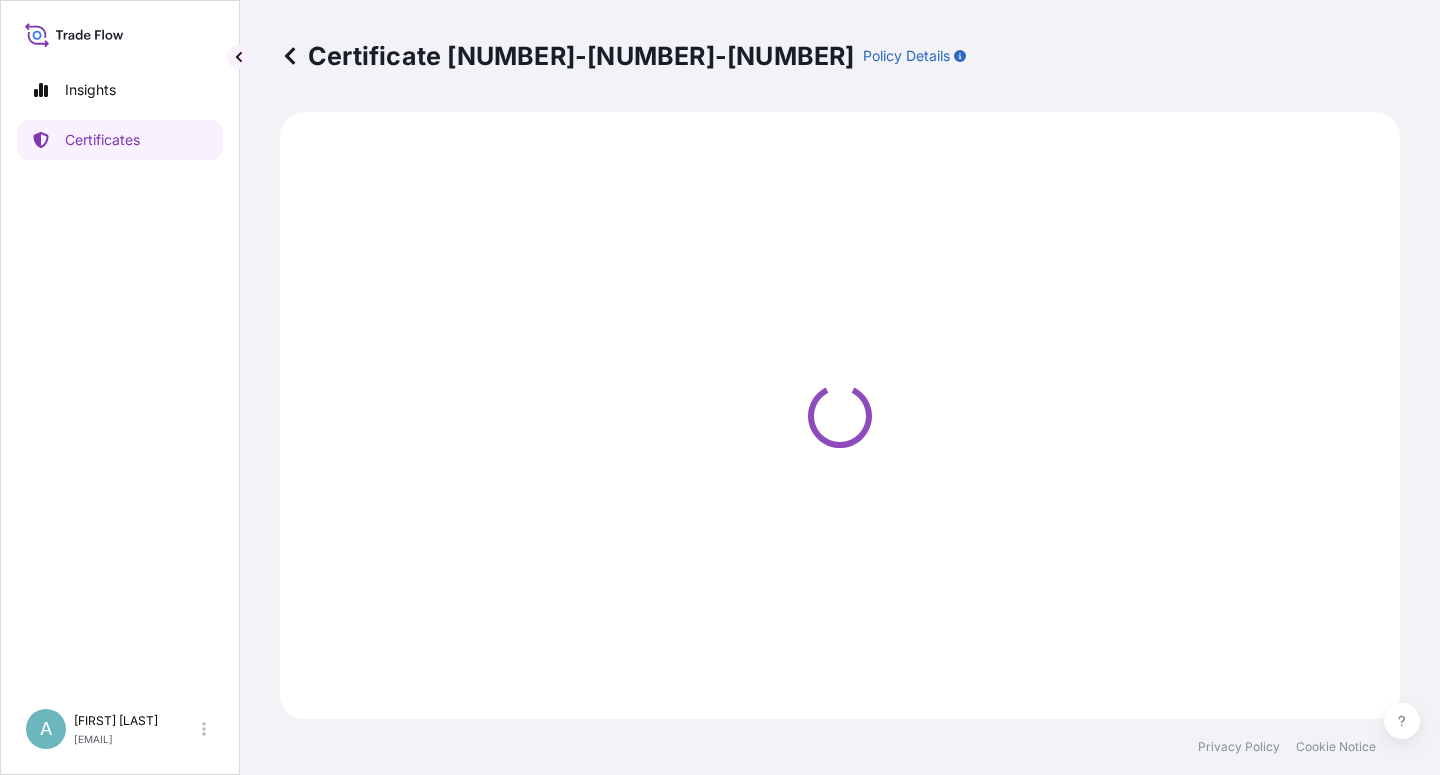 select on "Sea" 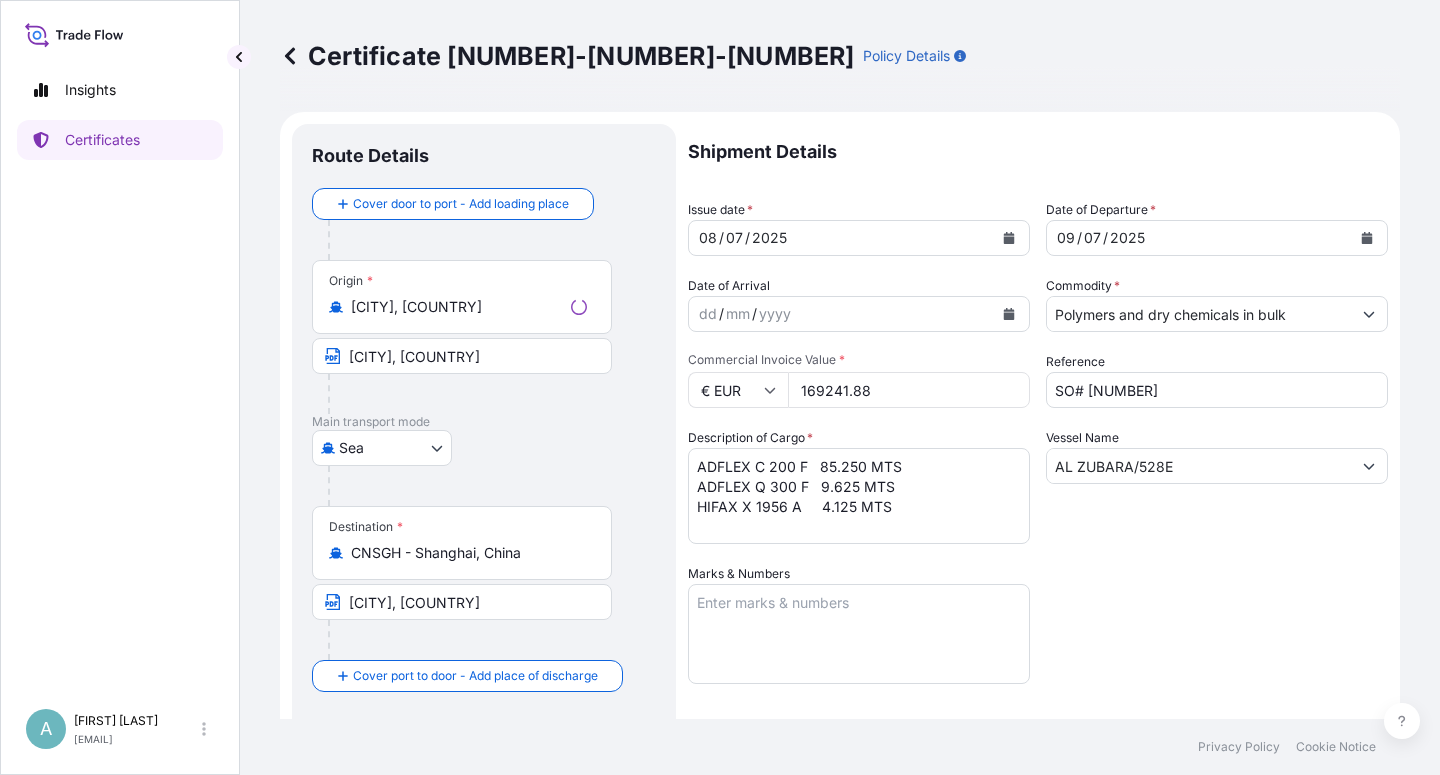 select on "32034" 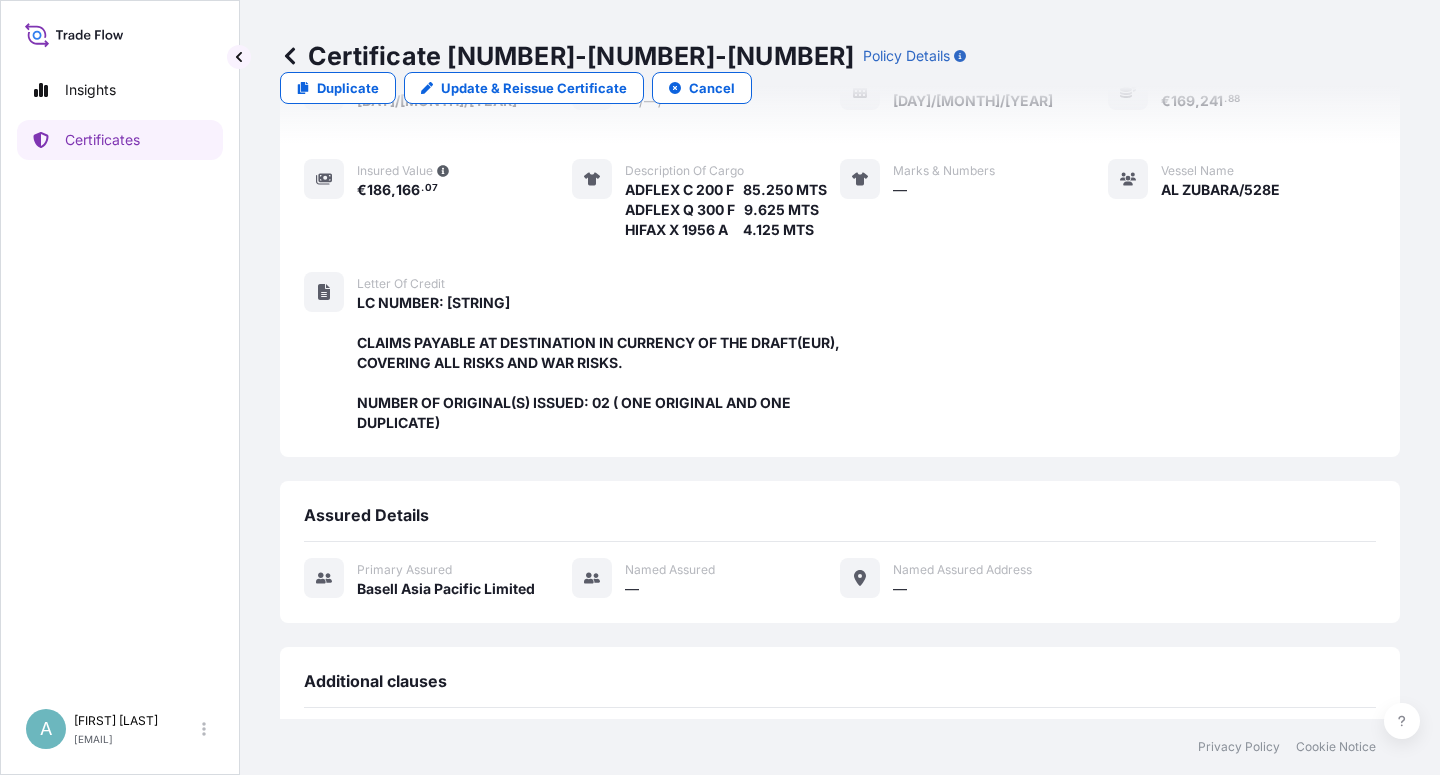 scroll, scrollTop: 554, scrollLeft: 0, axis: vertical 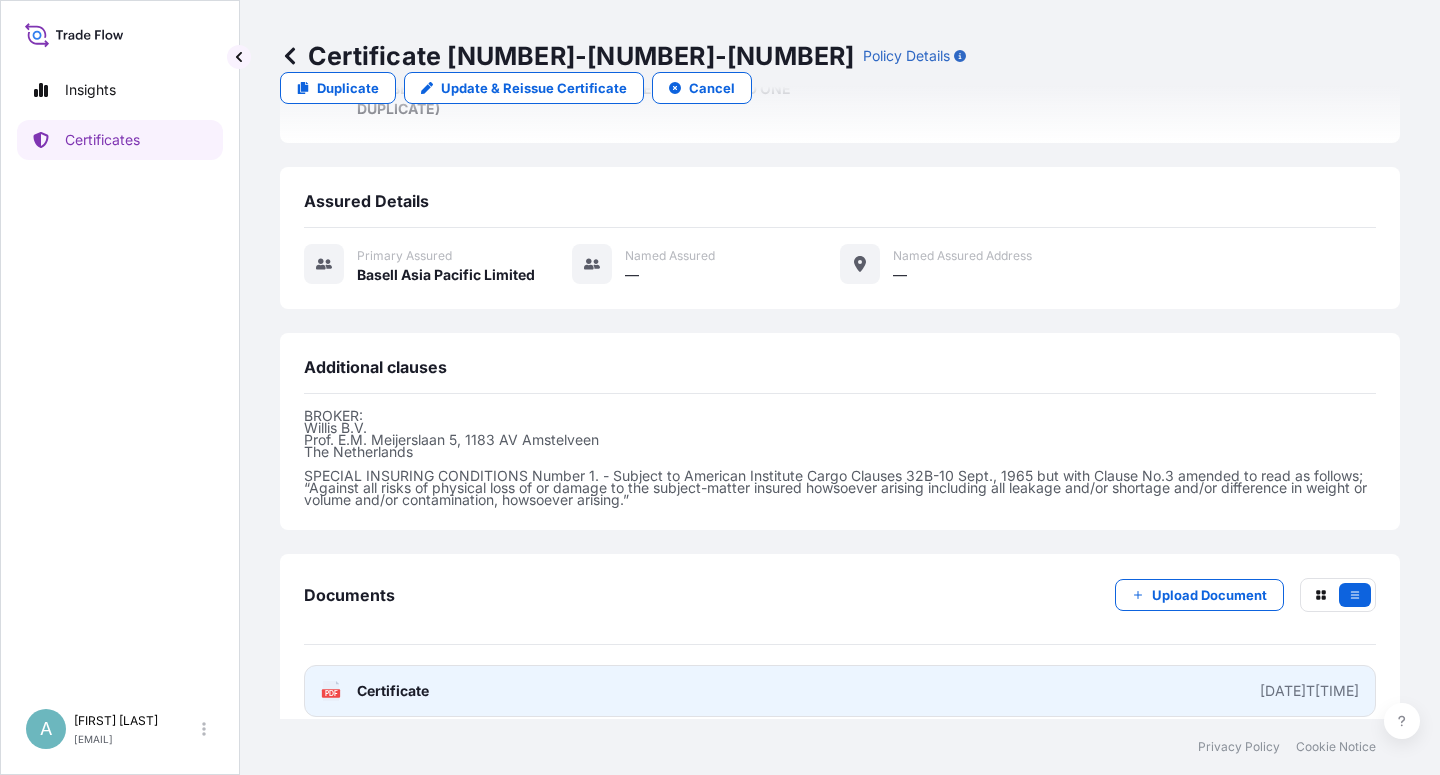 click on "Certificate" at bounding box center [393, 691] 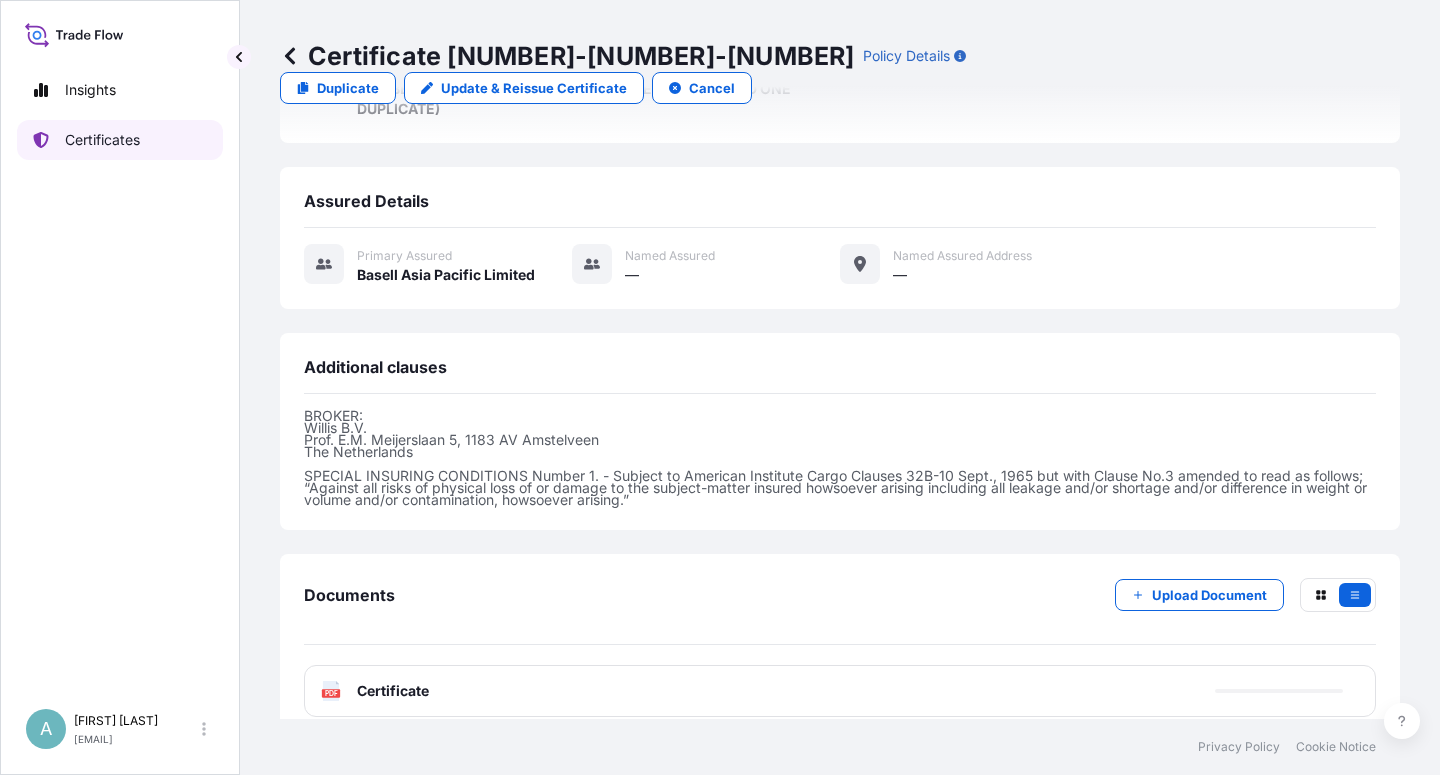 click on "Certificates" at bounding box center (102, 140) 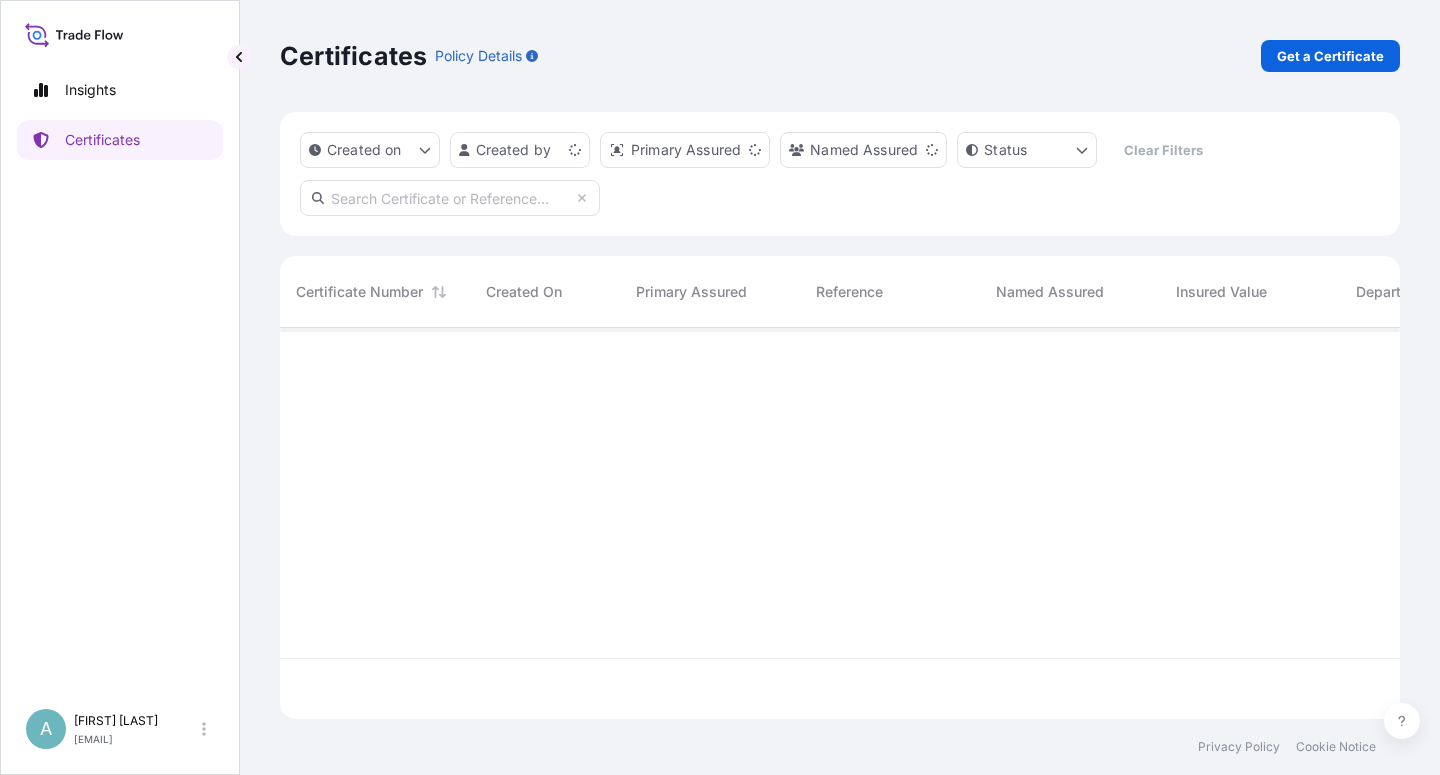 scroll, scrollTop: 18, scrollLeft: 18, axis: both 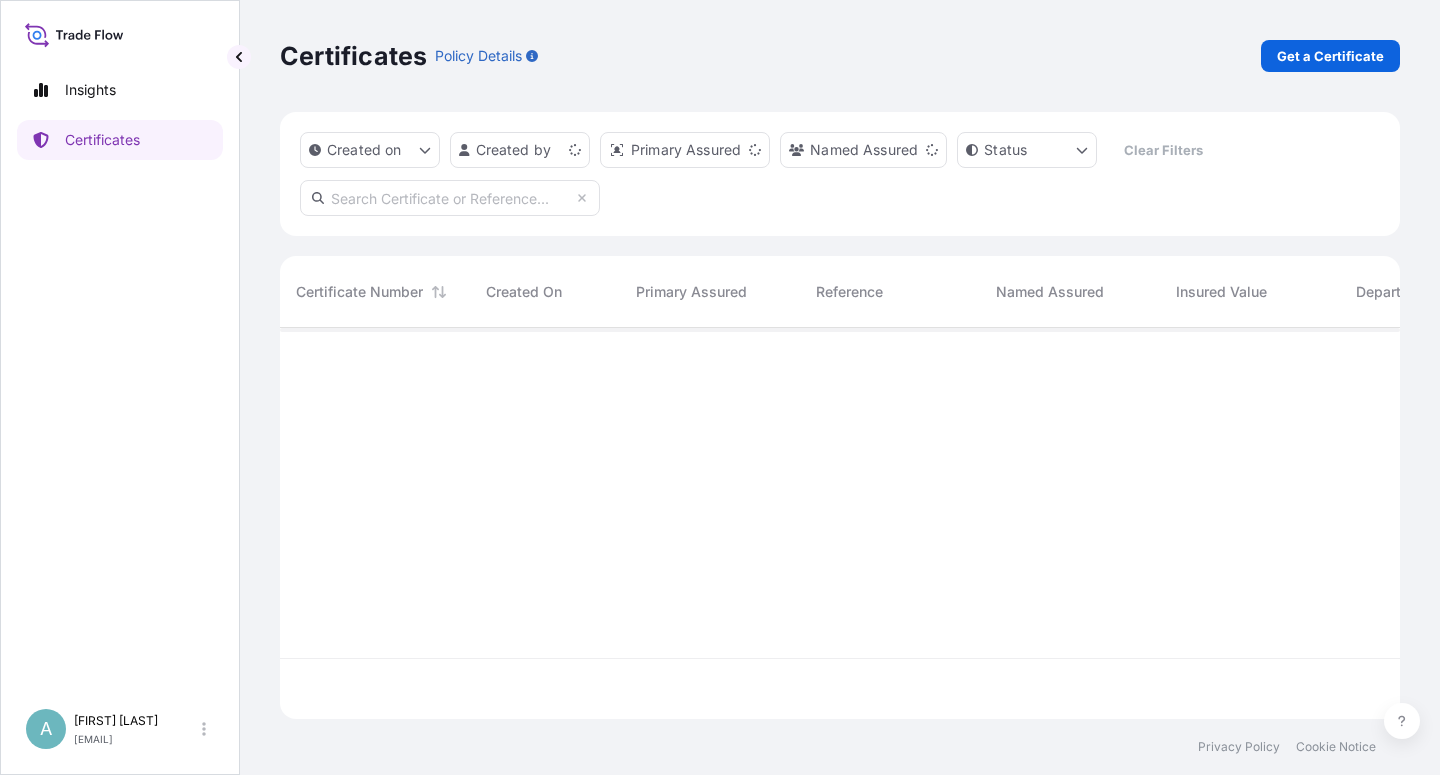 click at bounding box center (450, 198) 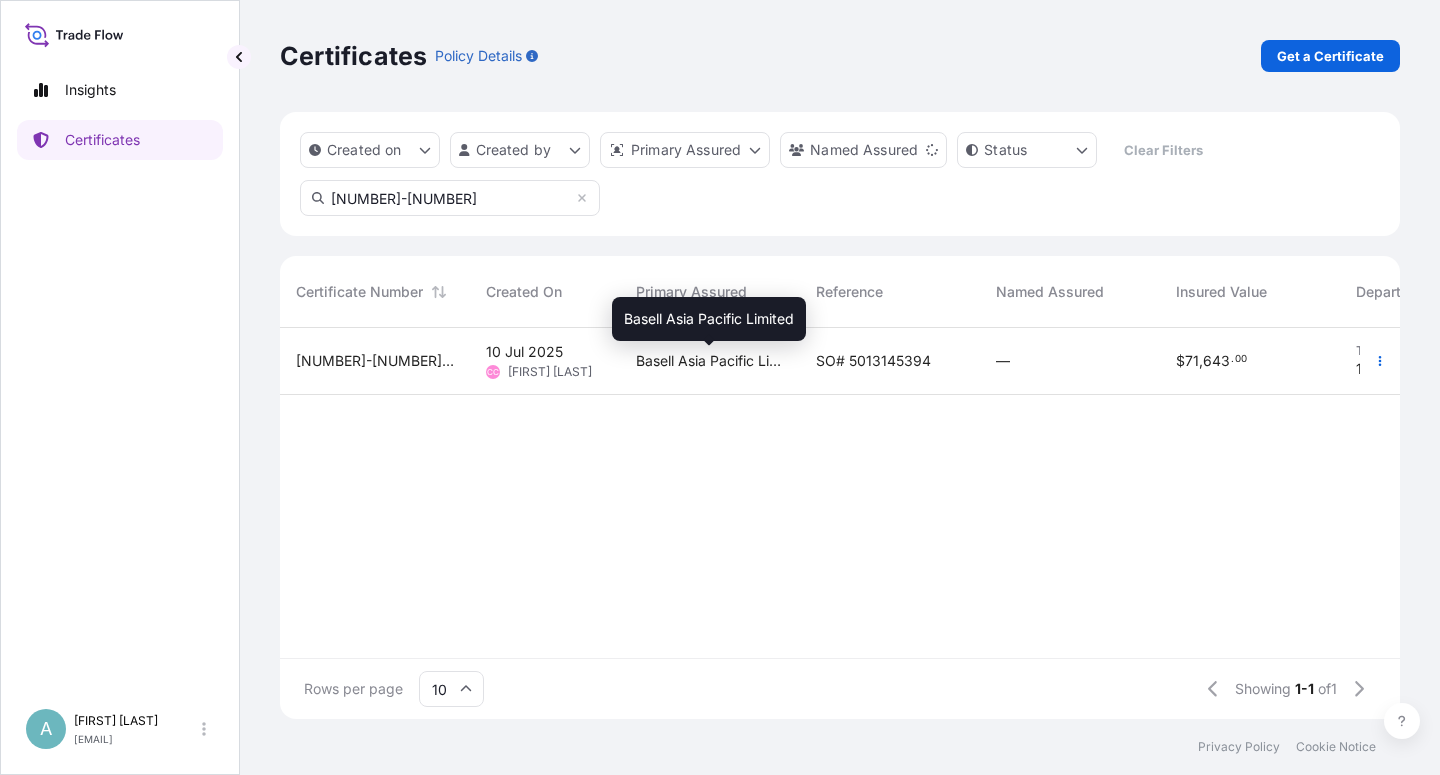 type on "[NUMBER]-[NUMBER]" 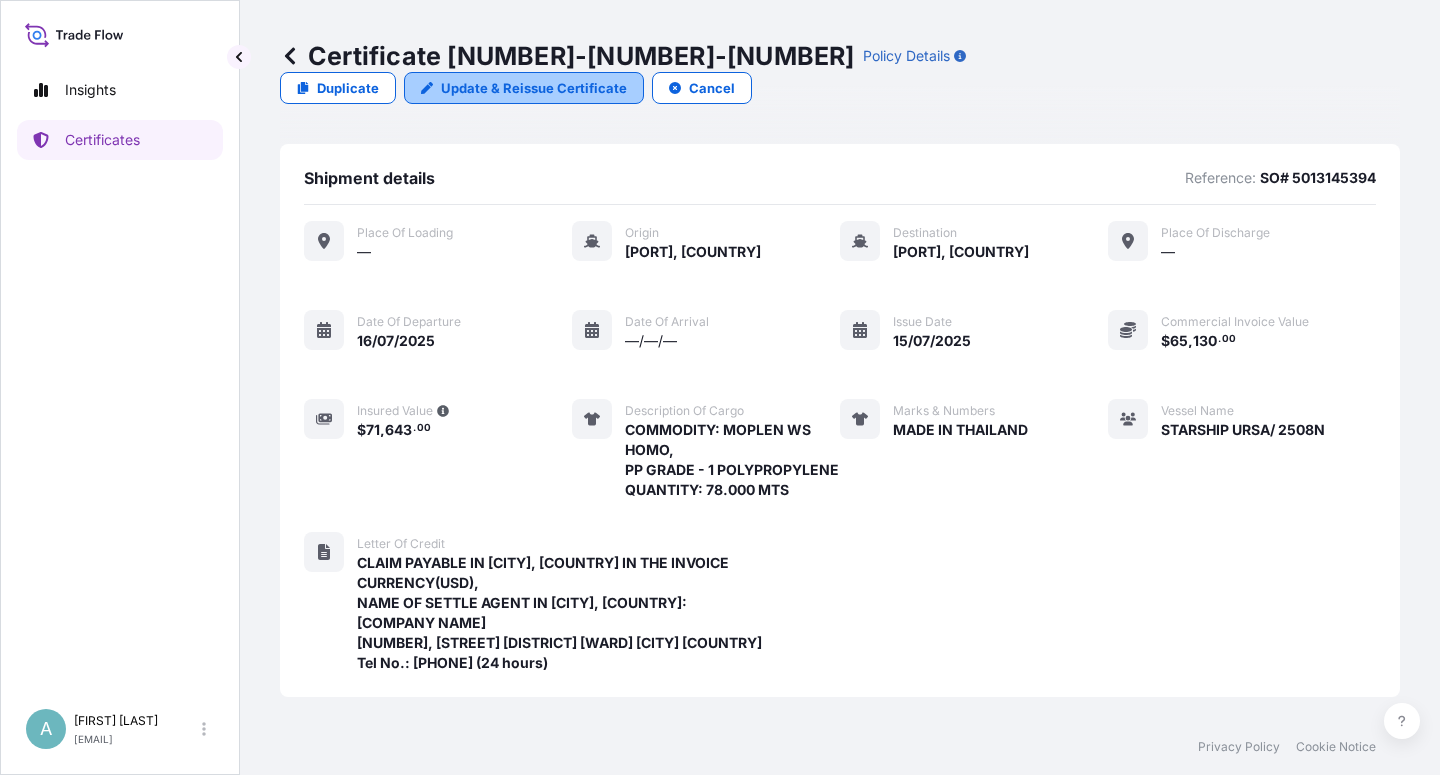 click on "Update & Reissue Certificate" at bounding box center [534, 88] 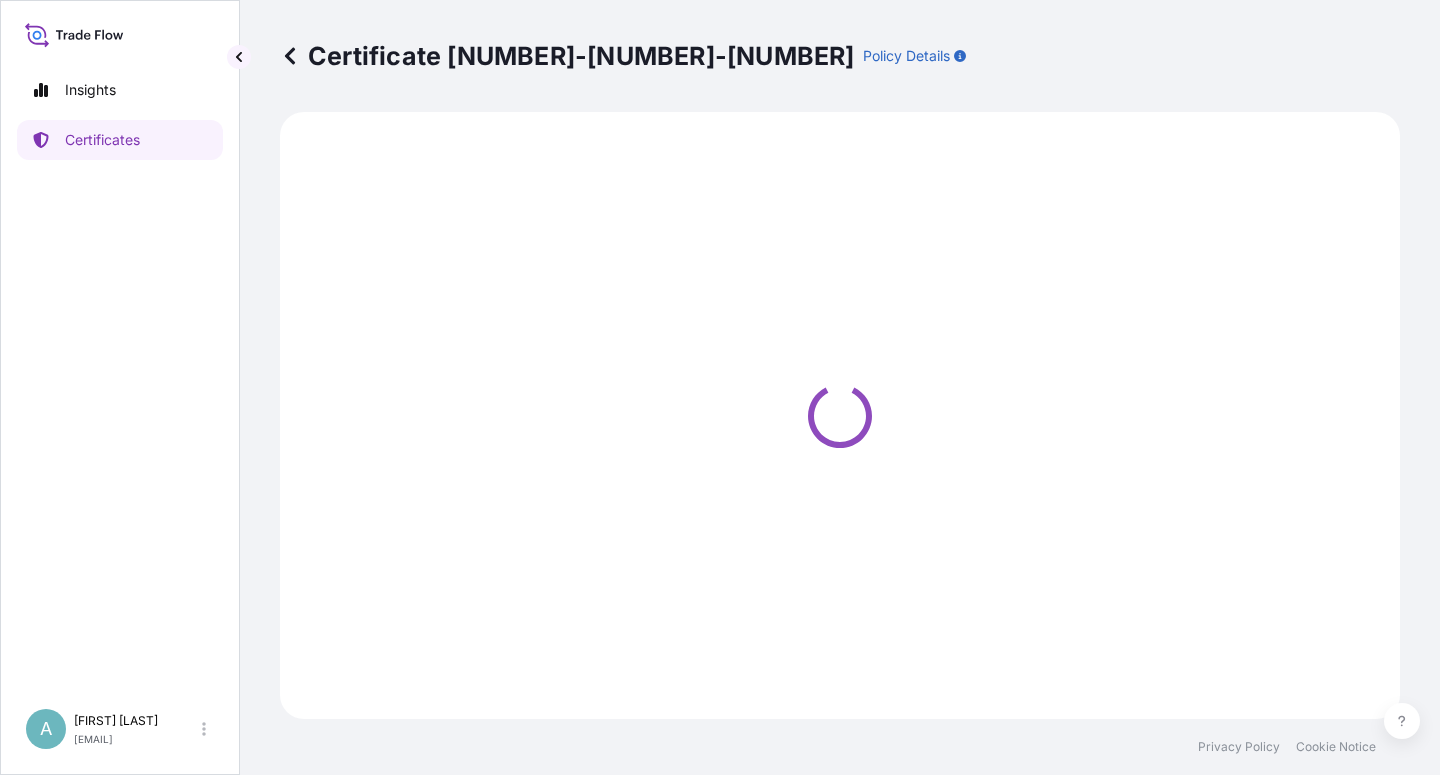 select on "Sea" 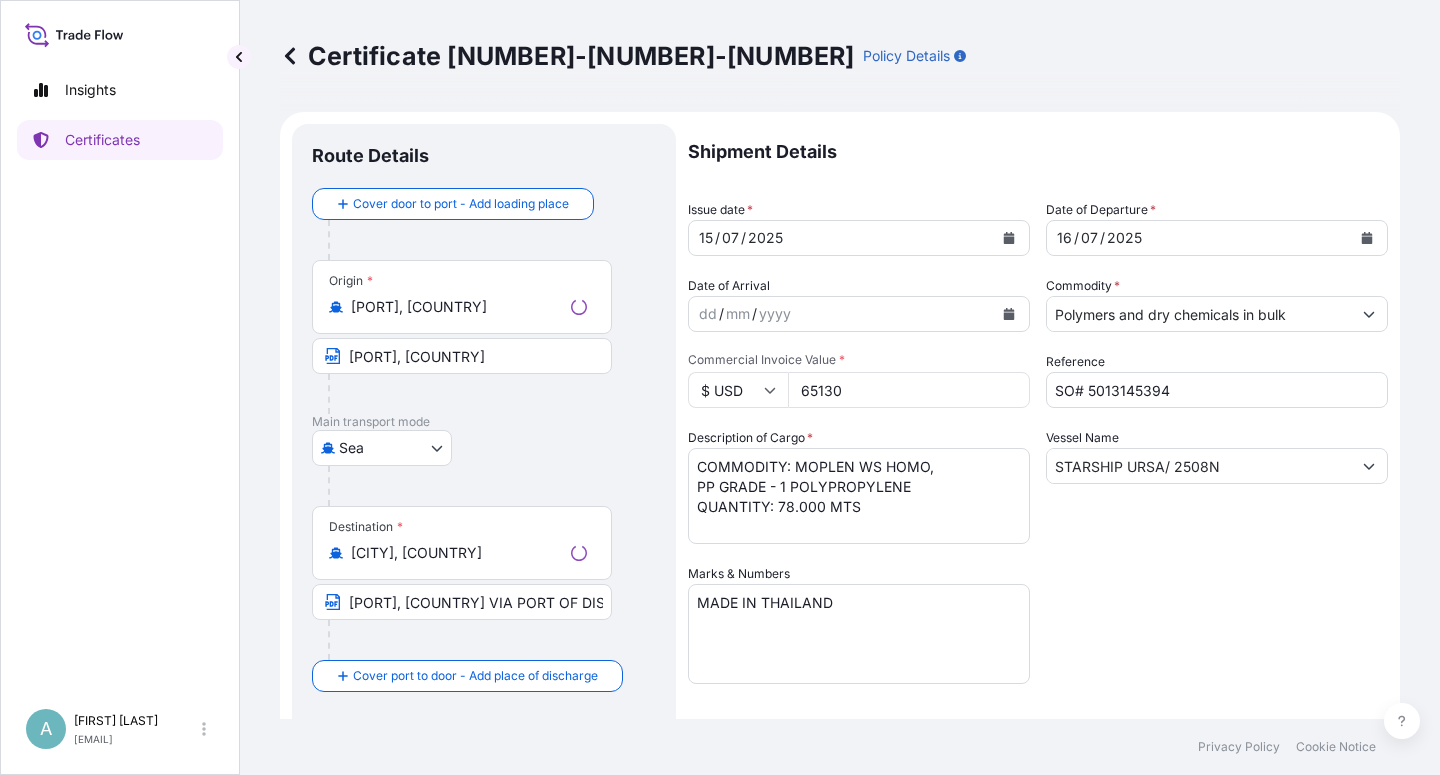 select on "32034" 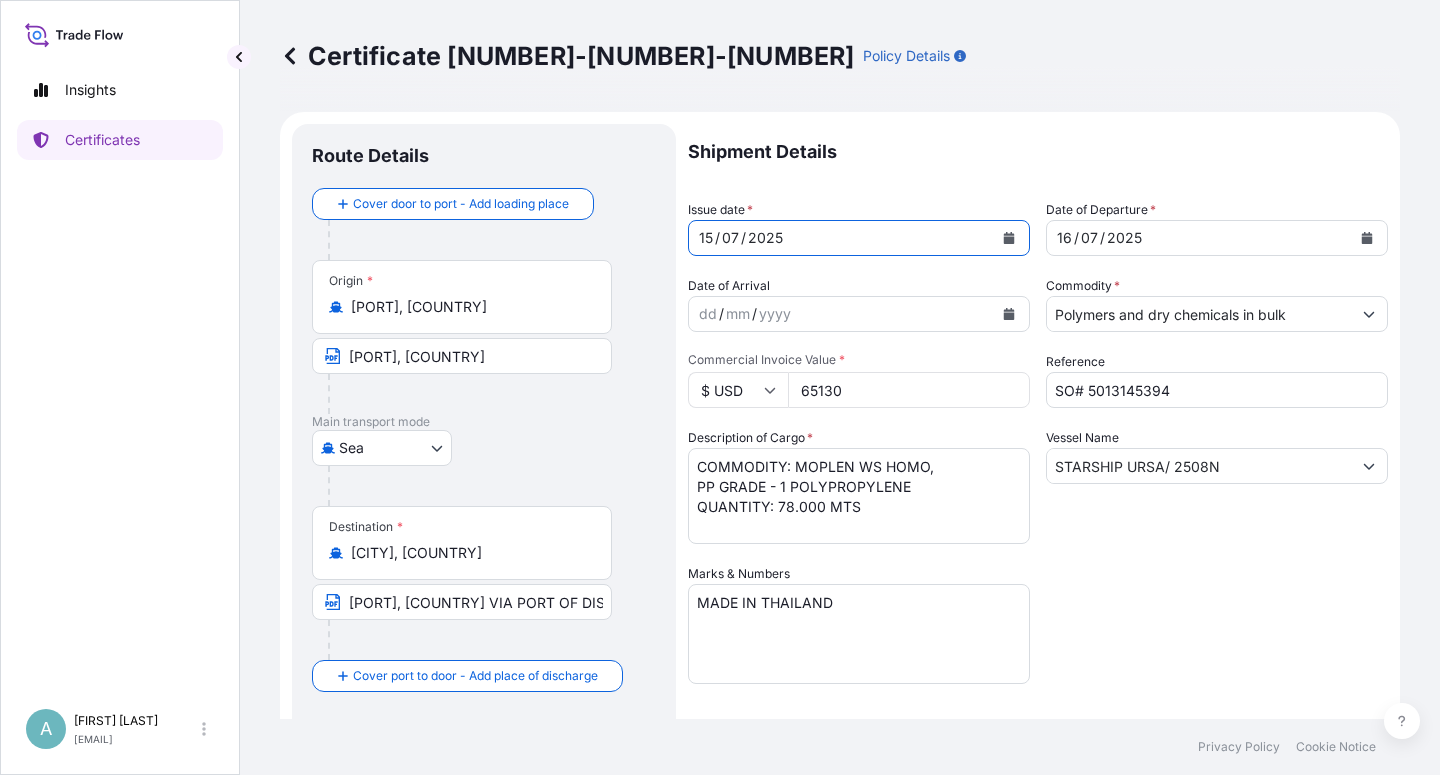 click 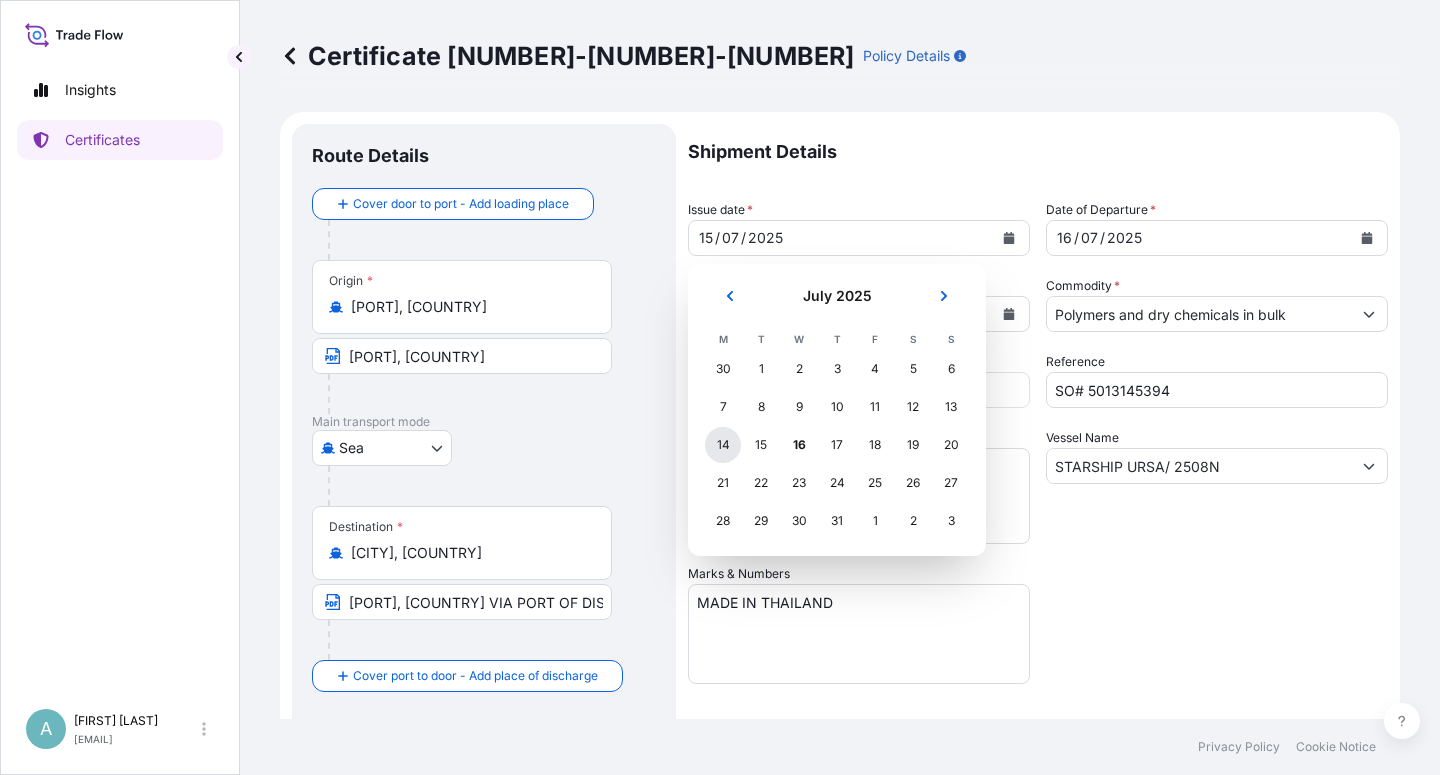 click on "14" at bounding box center (723, 445) 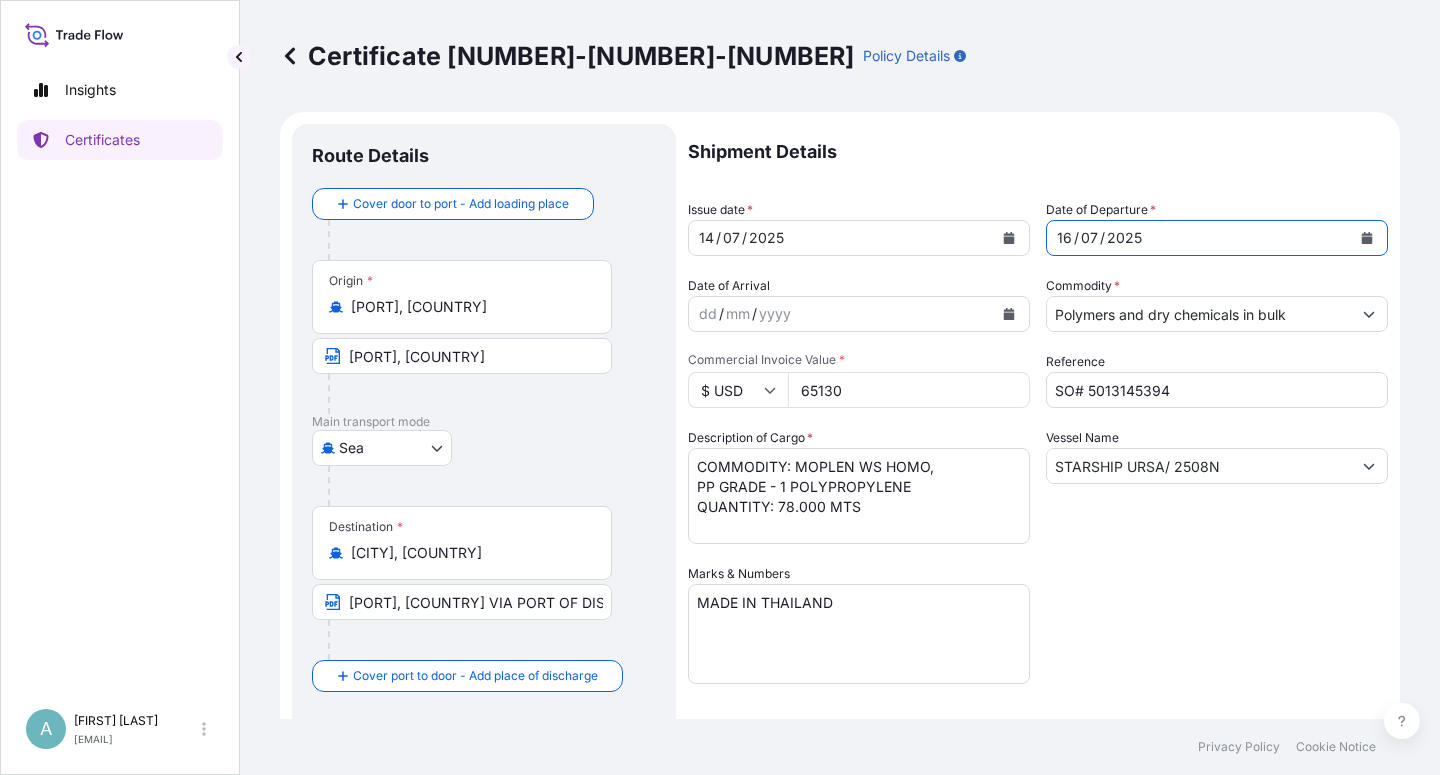 click at bounding box center (1367, 238) 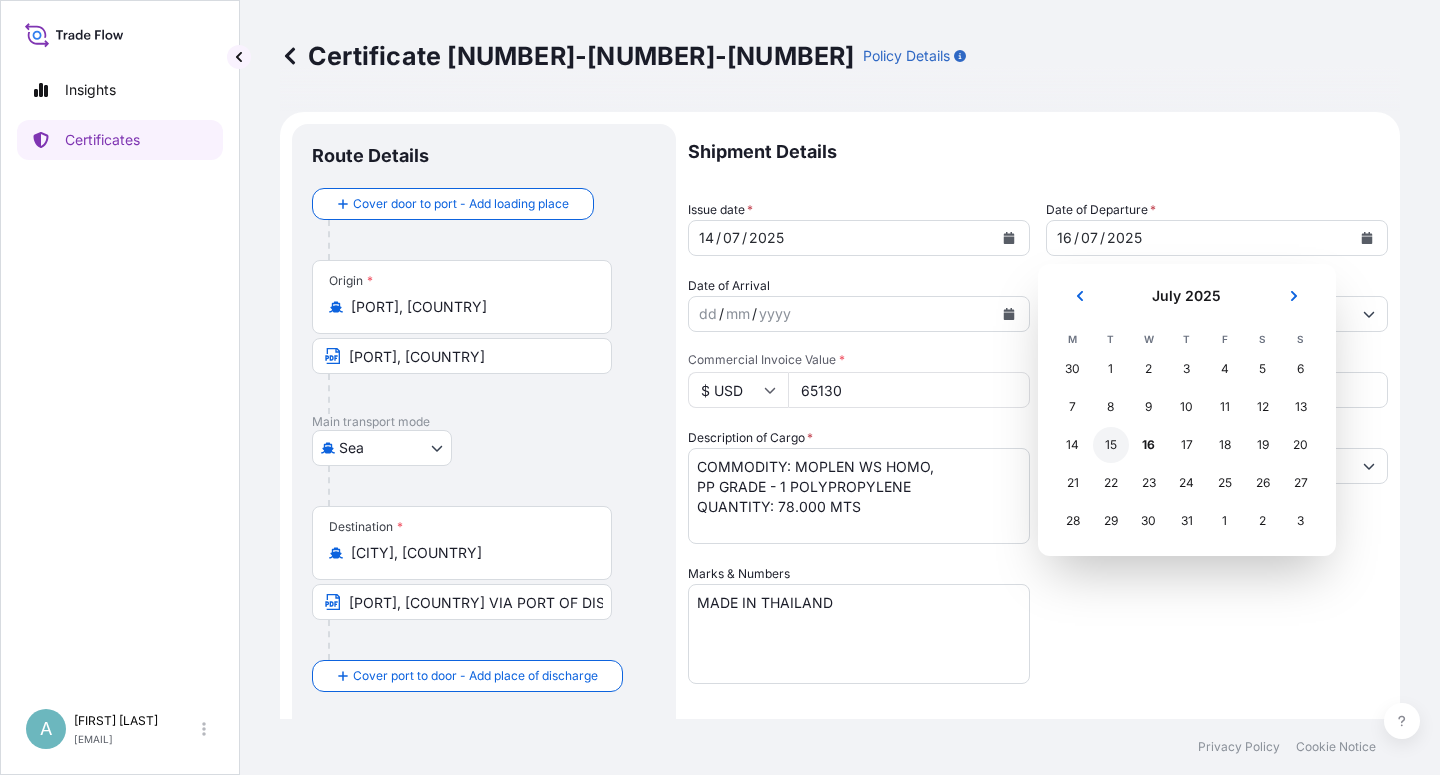 click on "15" at bounding box center [1111, 445] 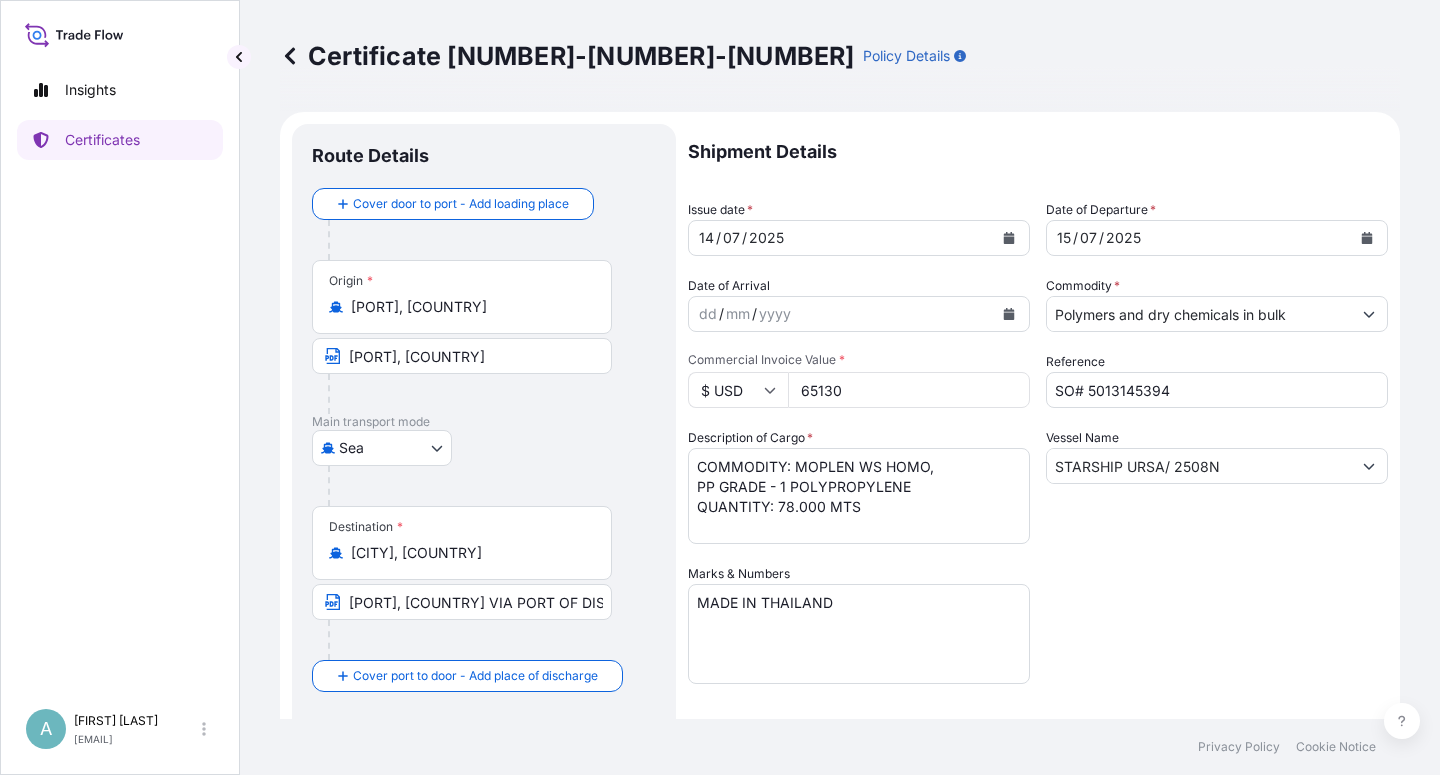 drag, startPoint x: 1131, startPoint y: 605, endPoint x: 1110, endPoint y: 588, distance: 27.018513 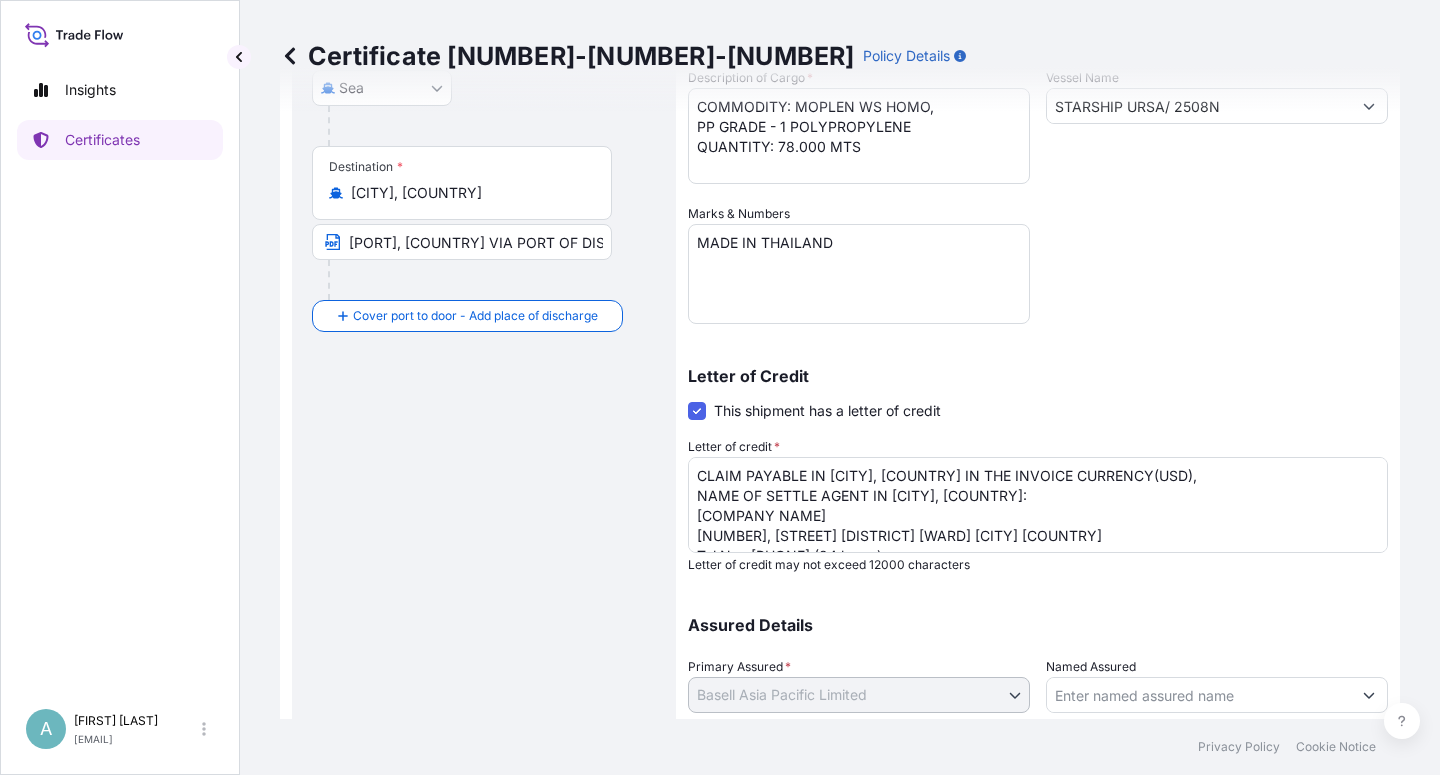 scroll, scrollTop: 490, scrollLeft: 0, axis: vertical 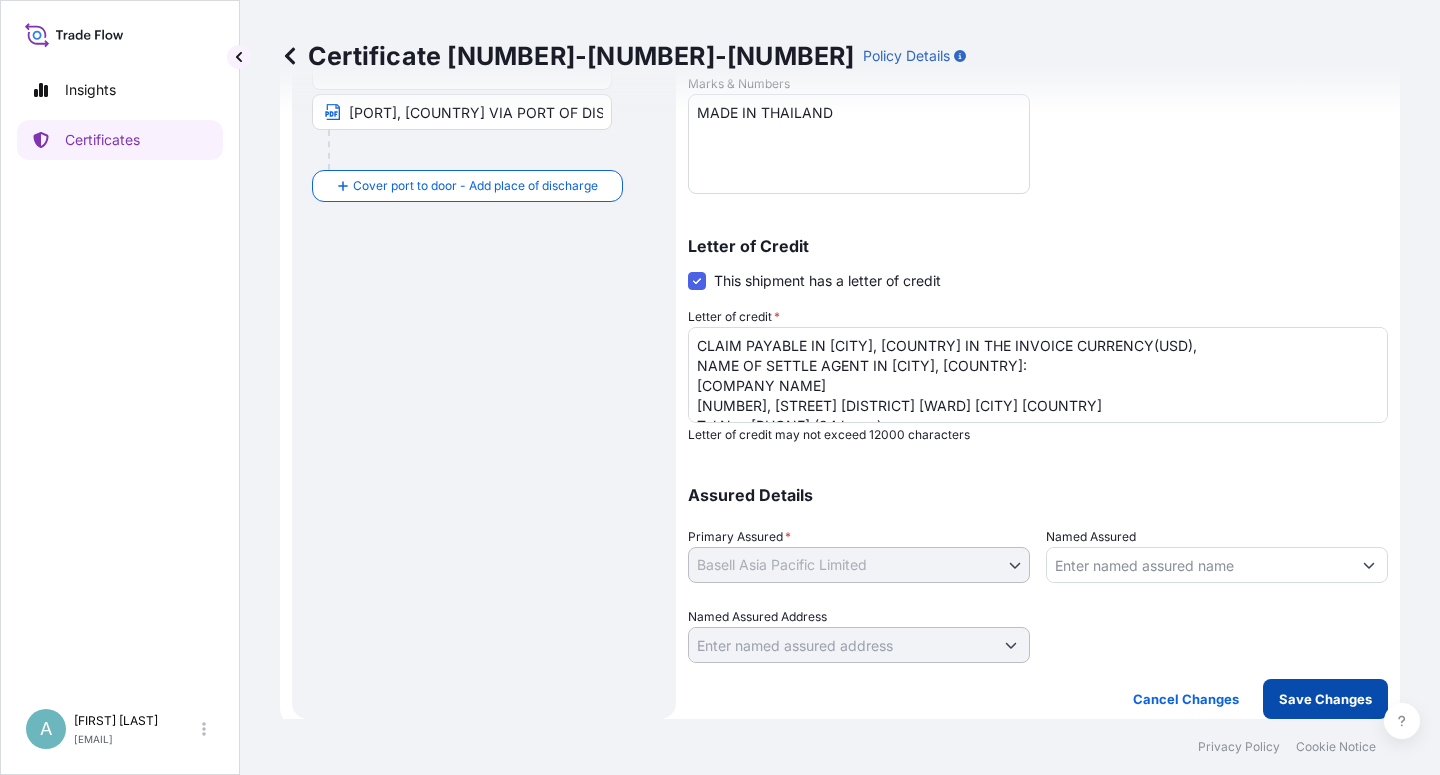 click on "Save Changes" at bounding box center [1325, 699] 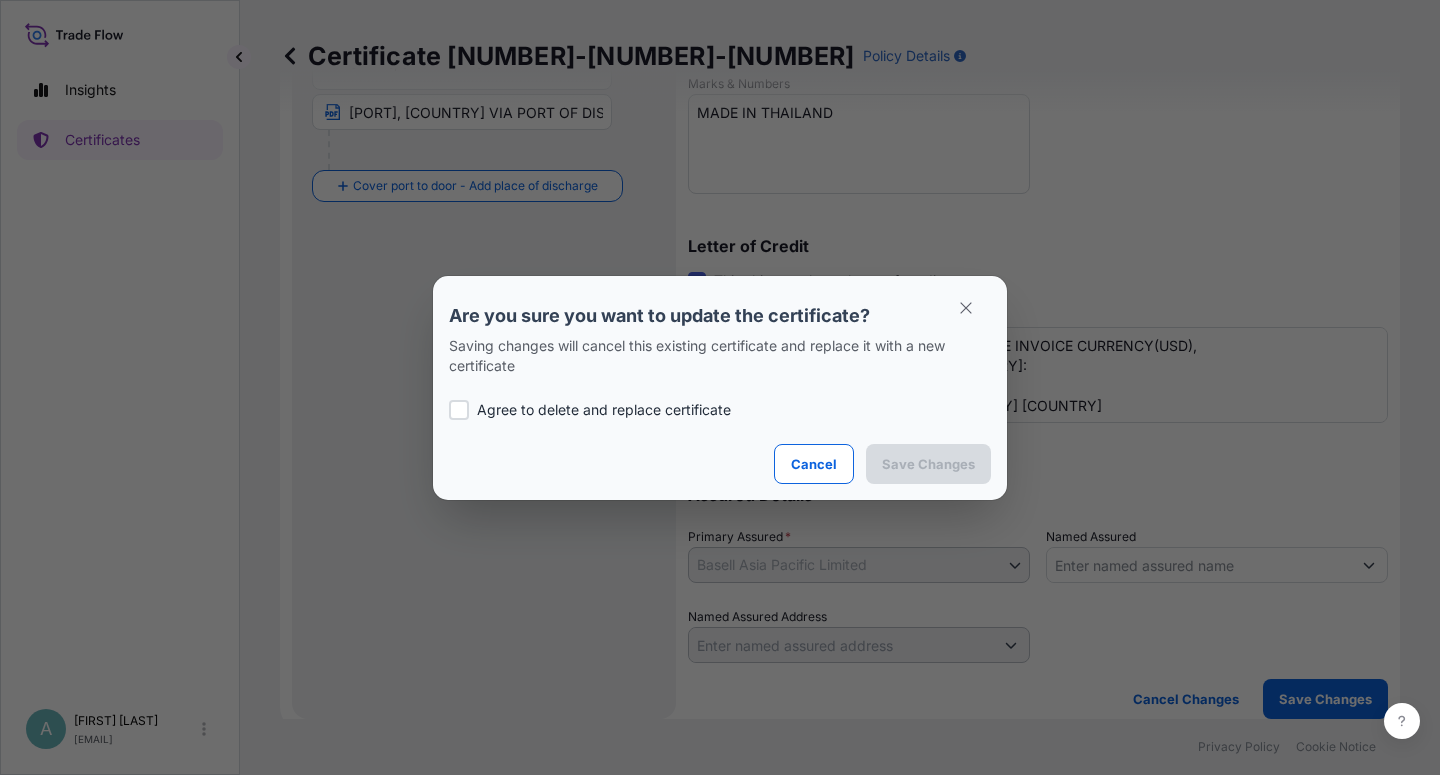 click on "Agree to delete and replace certificate" at bounding box center (604, 410) 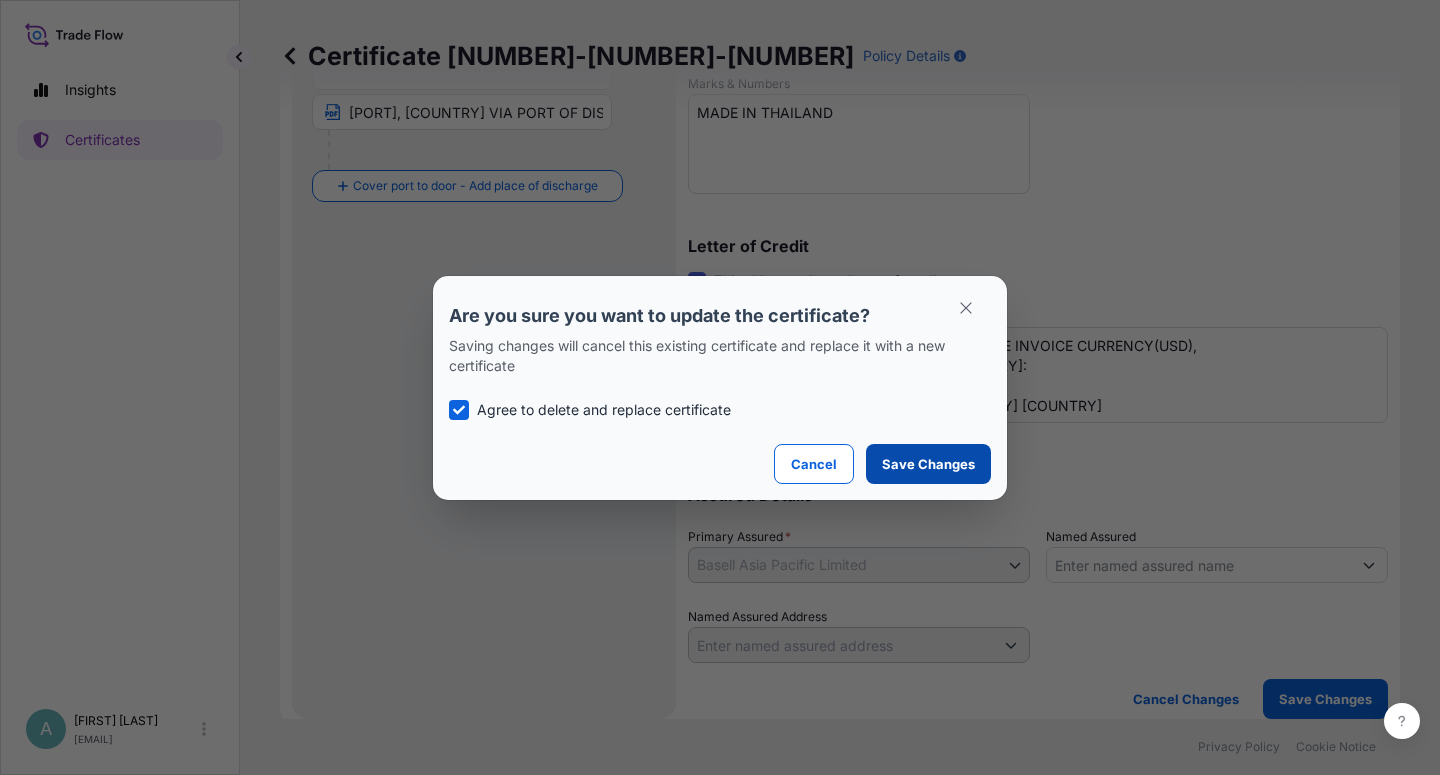 click on "Save Changes" at bounding box center [928, 464] 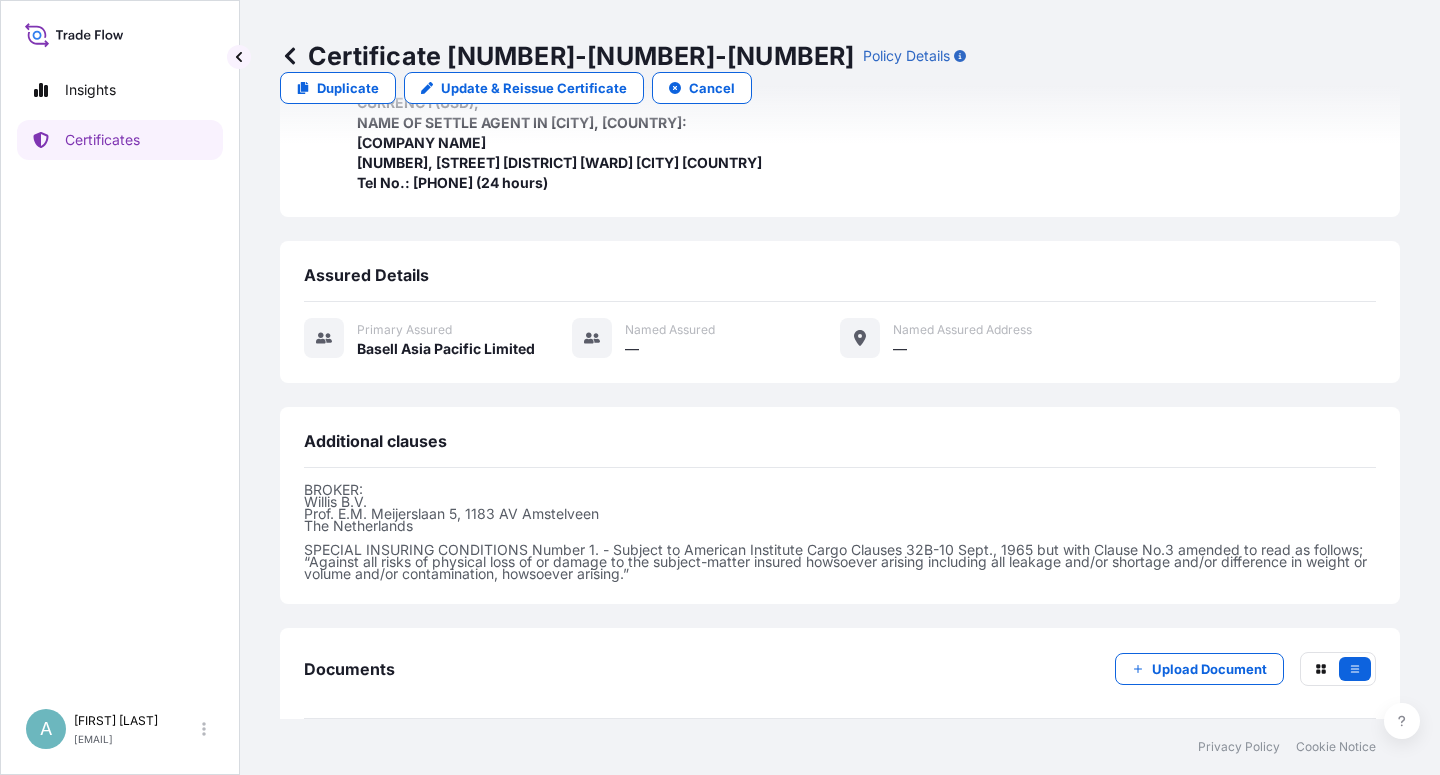 scroll, scrollTop: 754, scrollLeft: 0, axis: vertical 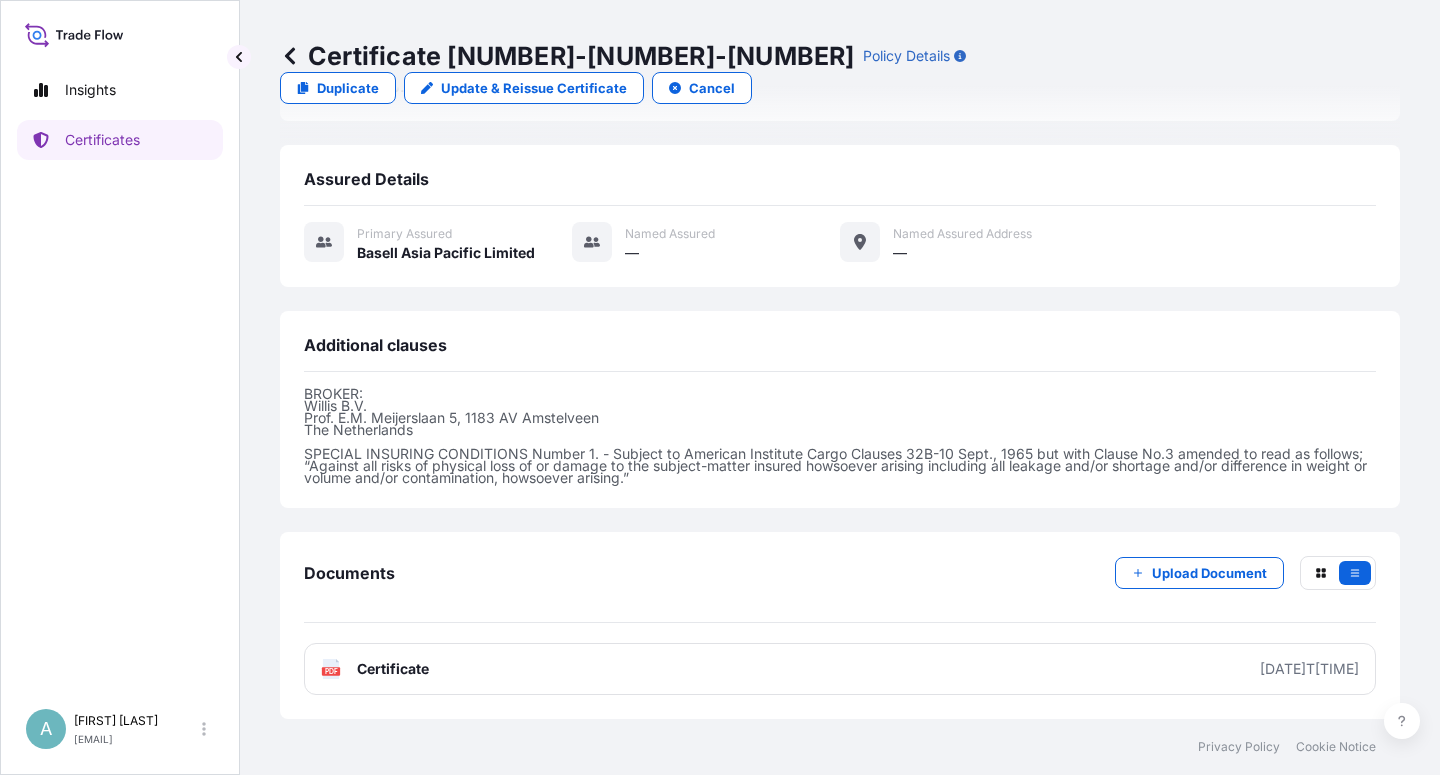 click on "PDF Certificate [DATE]T[TIME]" at bounding box center [840, 669] 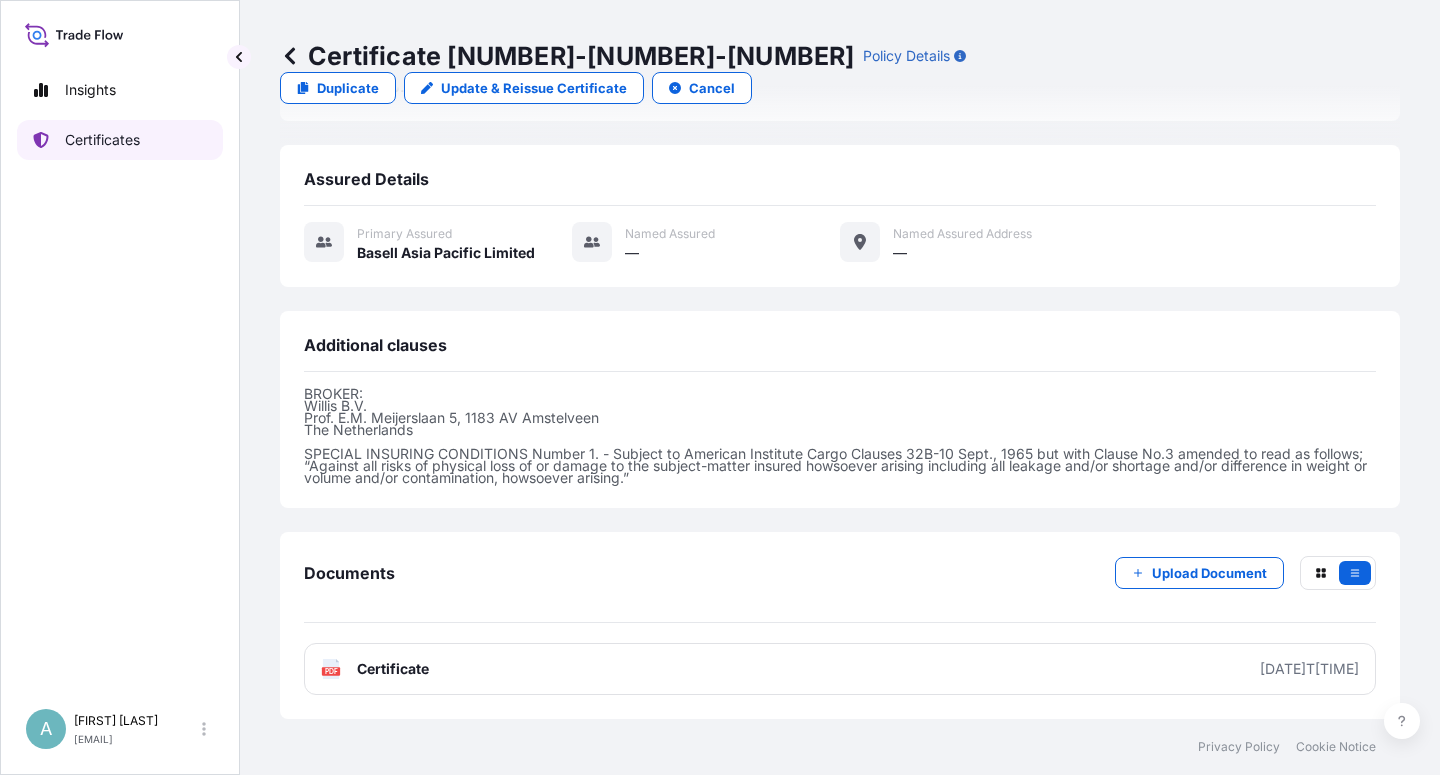 click on "Certificates" at bounding box center (102, 140) 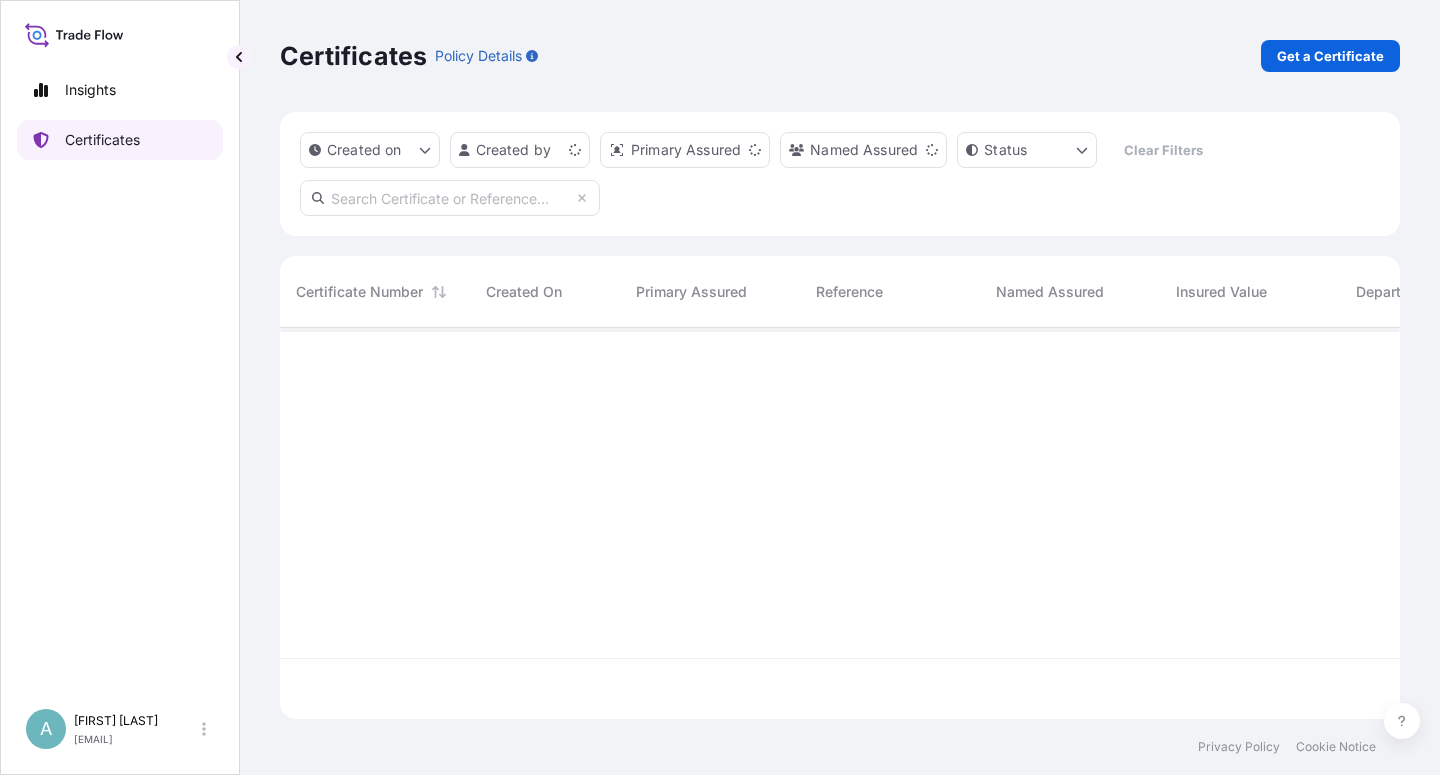 scroll, scrollTop: 18, scrollLeft: 18, axis: both 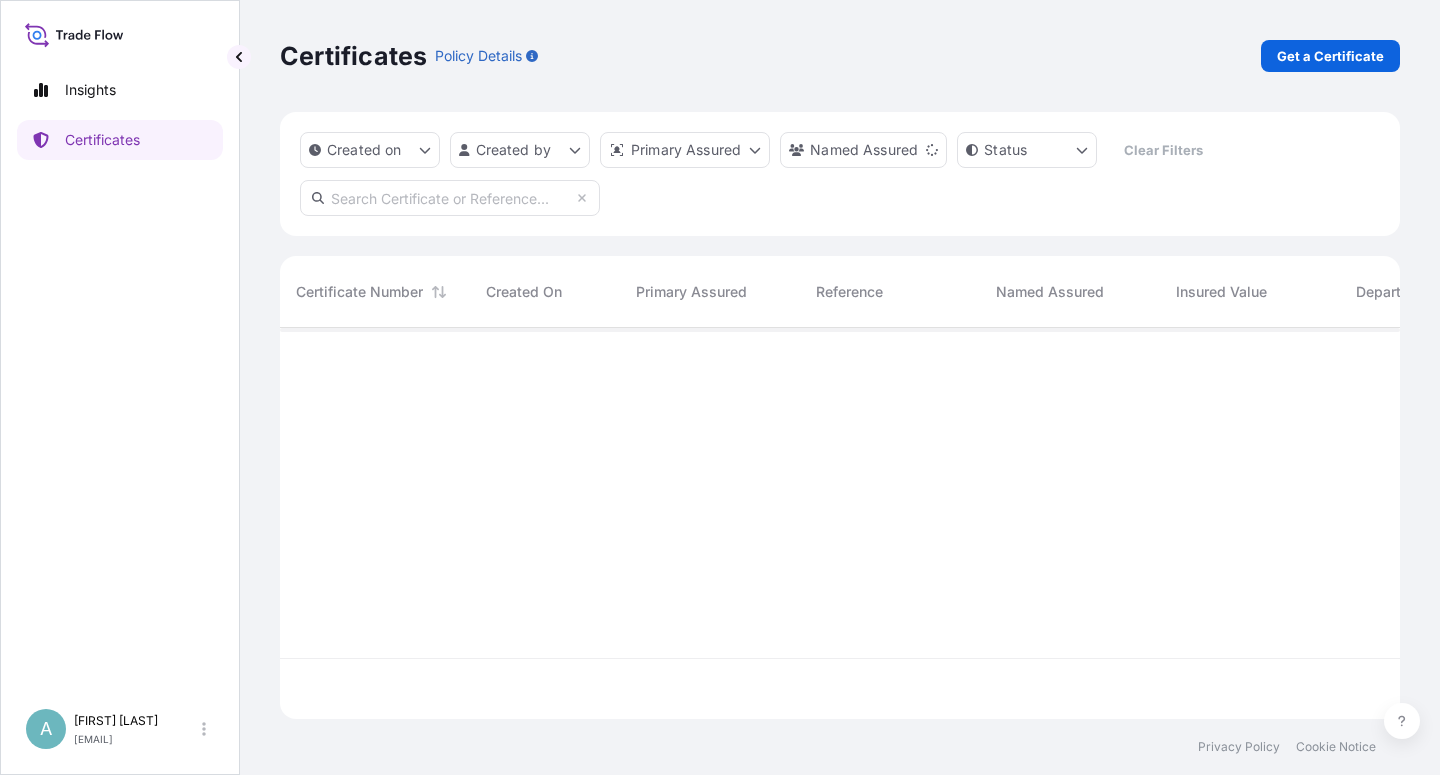 click at bounding box center [450, 198] 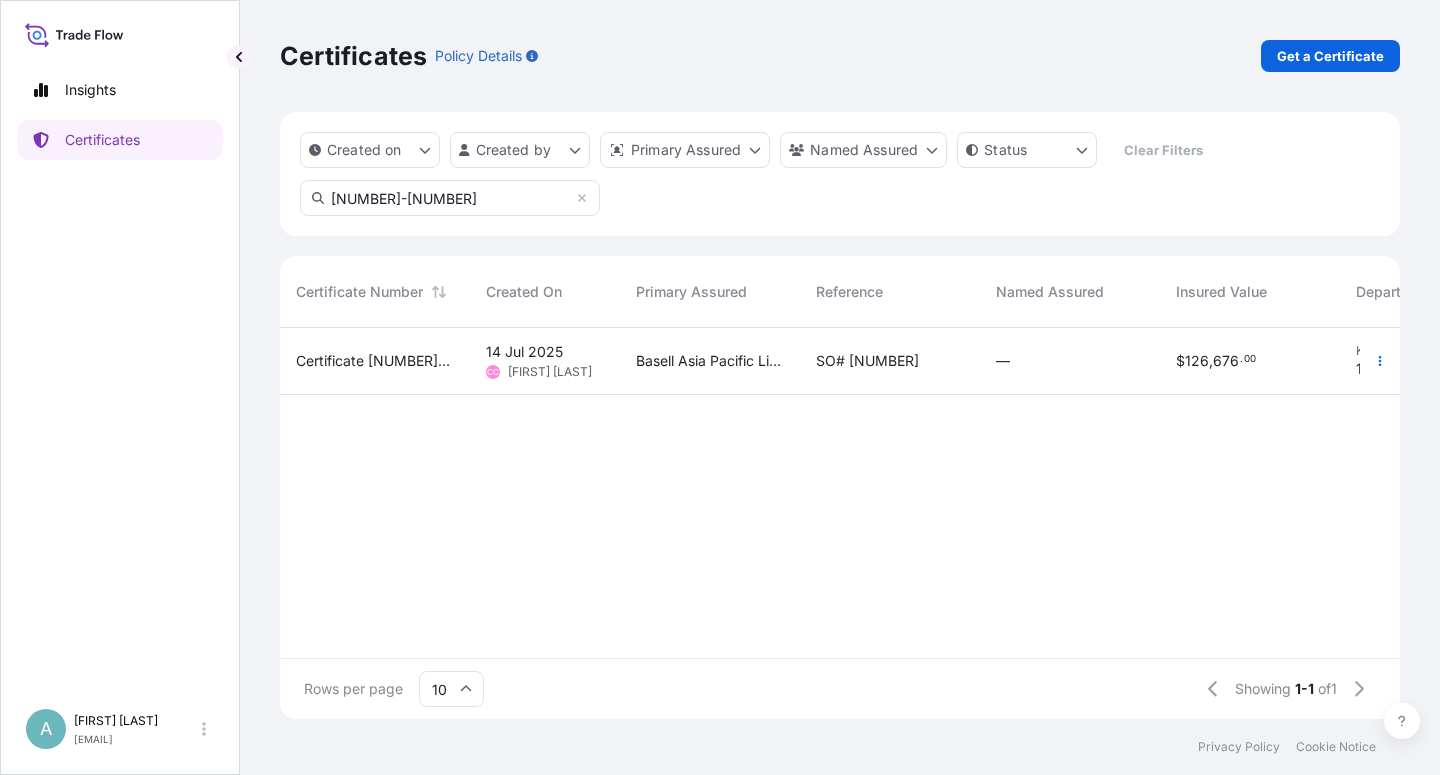 type on "[NUMBER]-[NUMBER]" 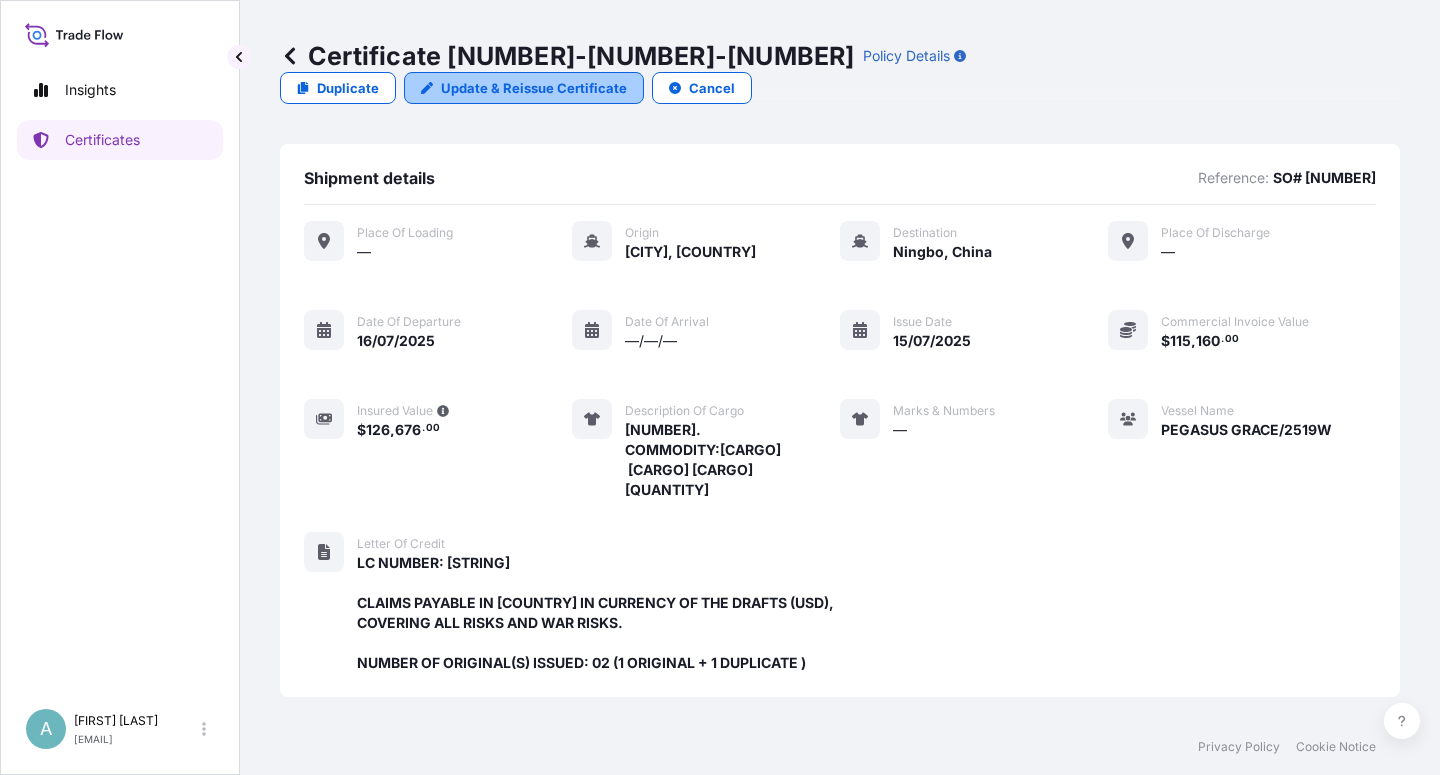 click on "Update & Reissue Certificate" at bounding box center (534, 88) 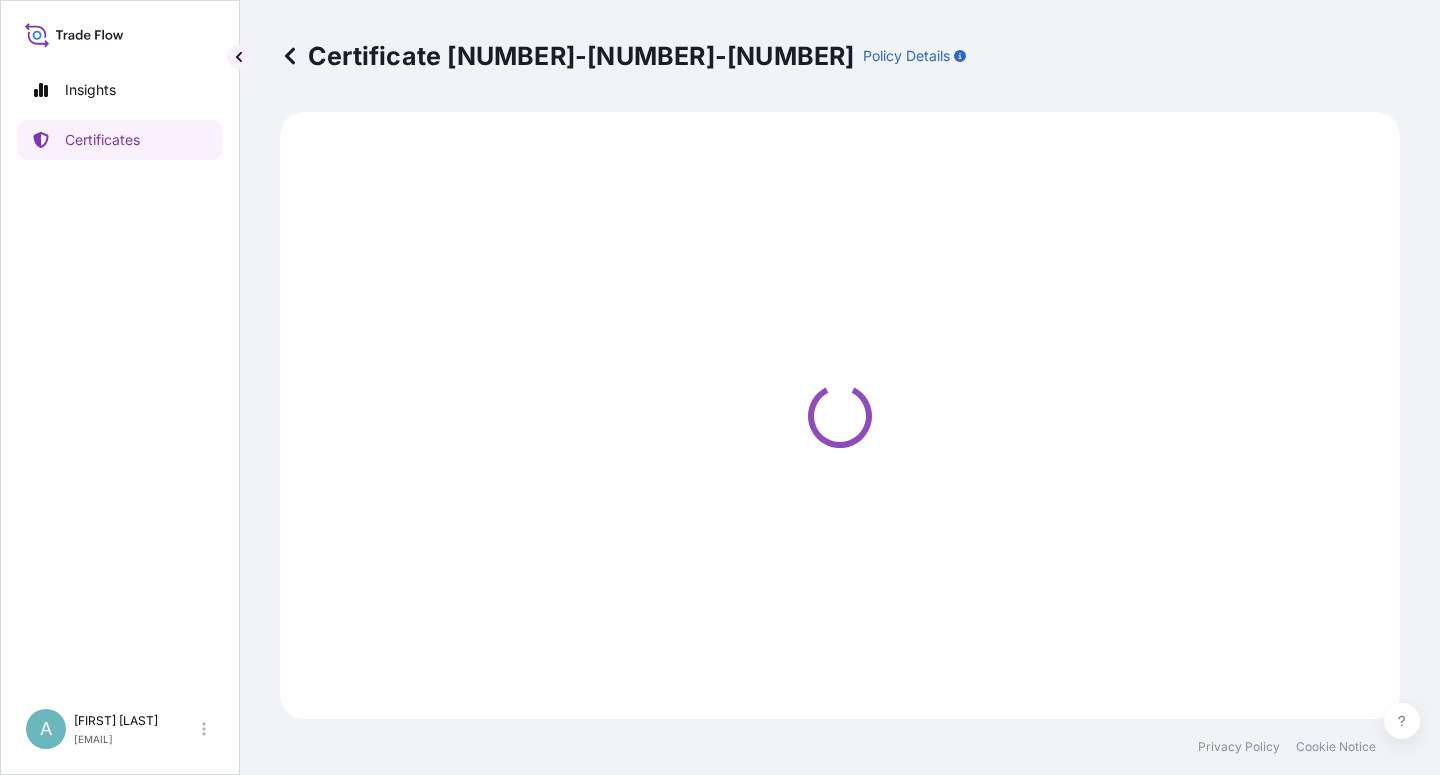 select on "Sea" 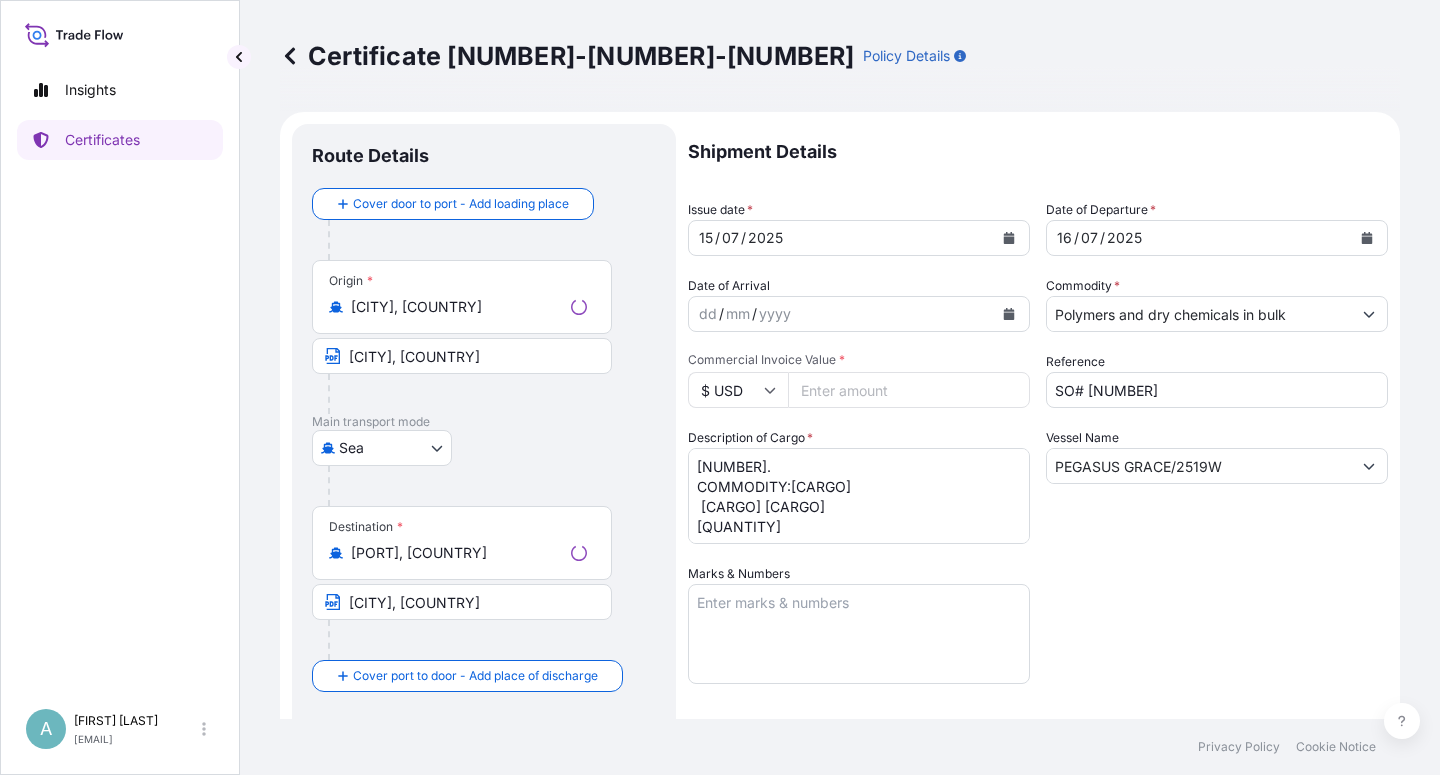 select on "32034" 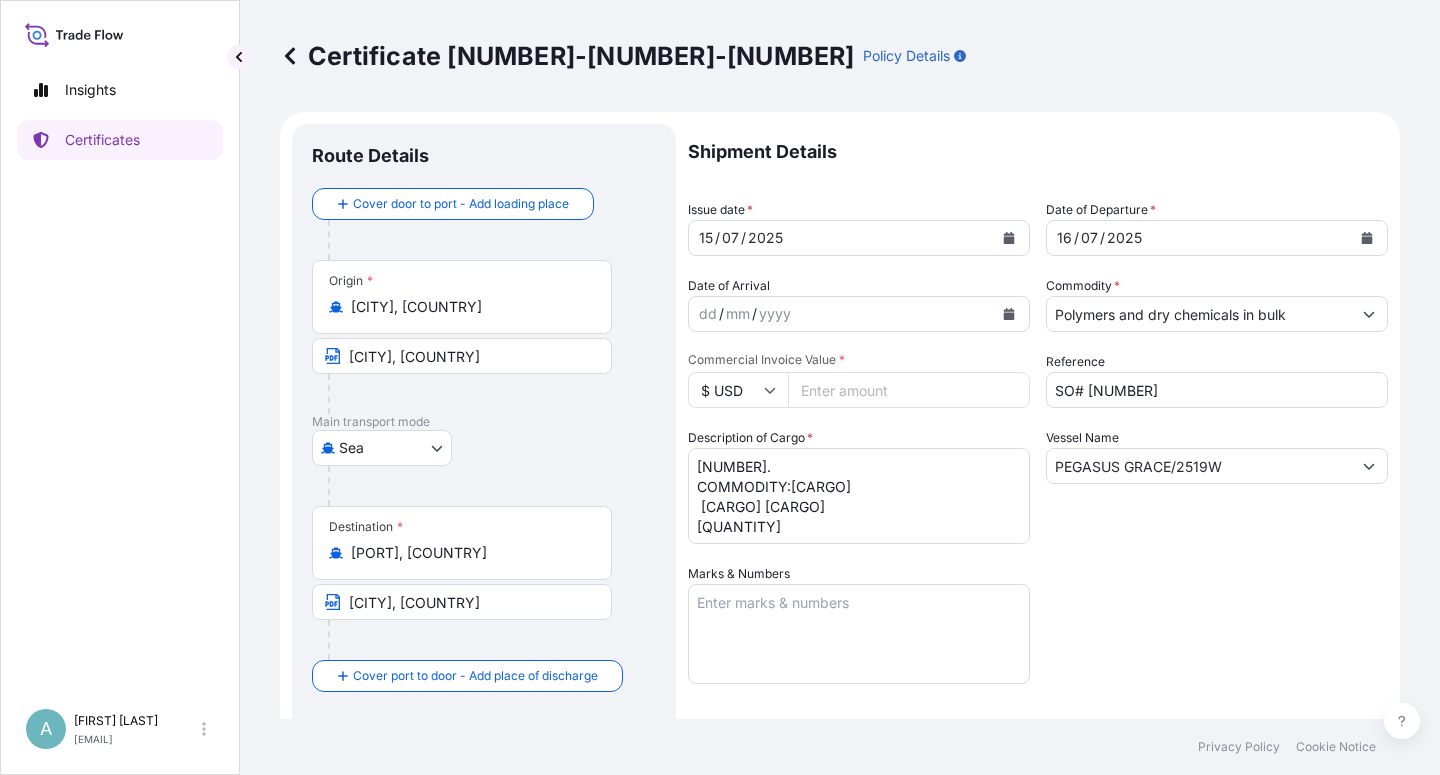 click 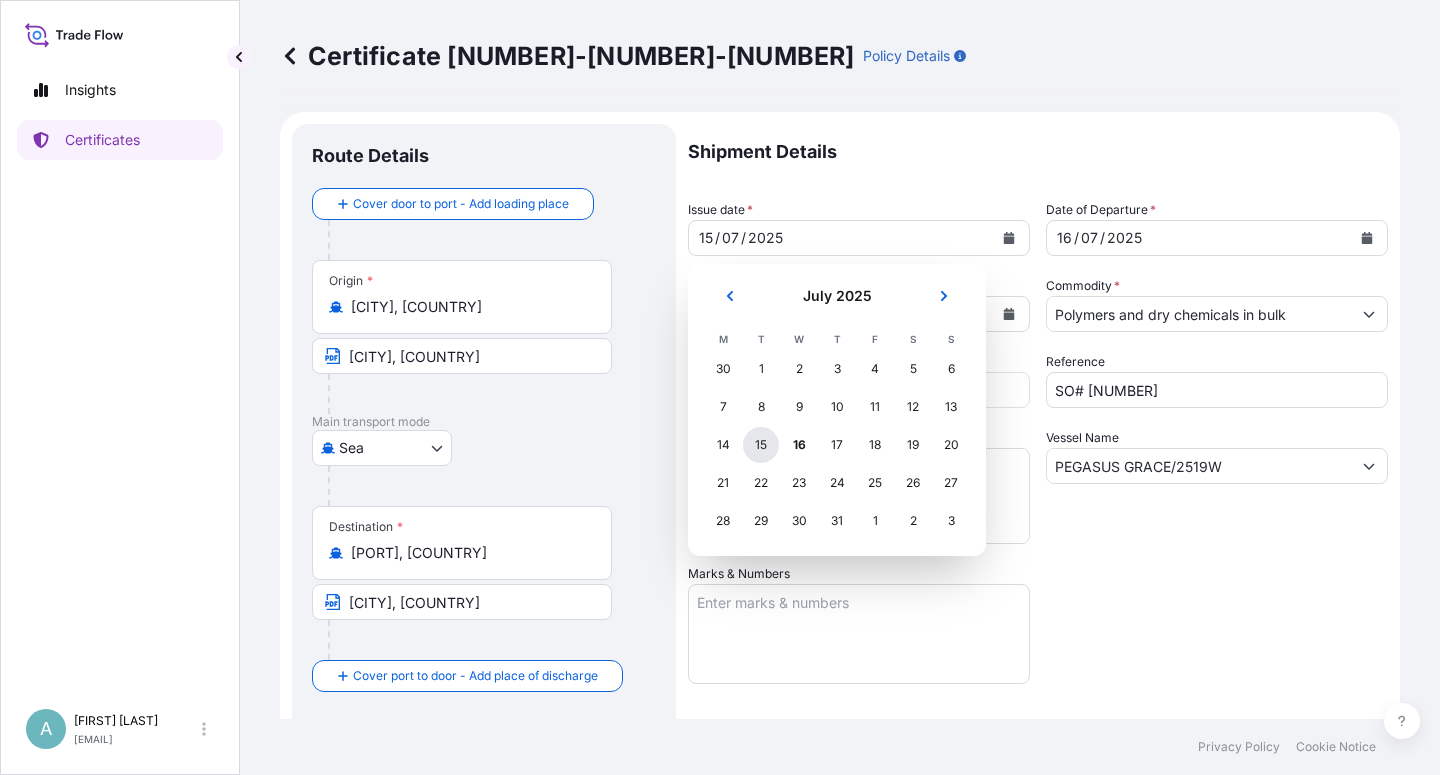 click on "15" at bounding box center [761, 445] 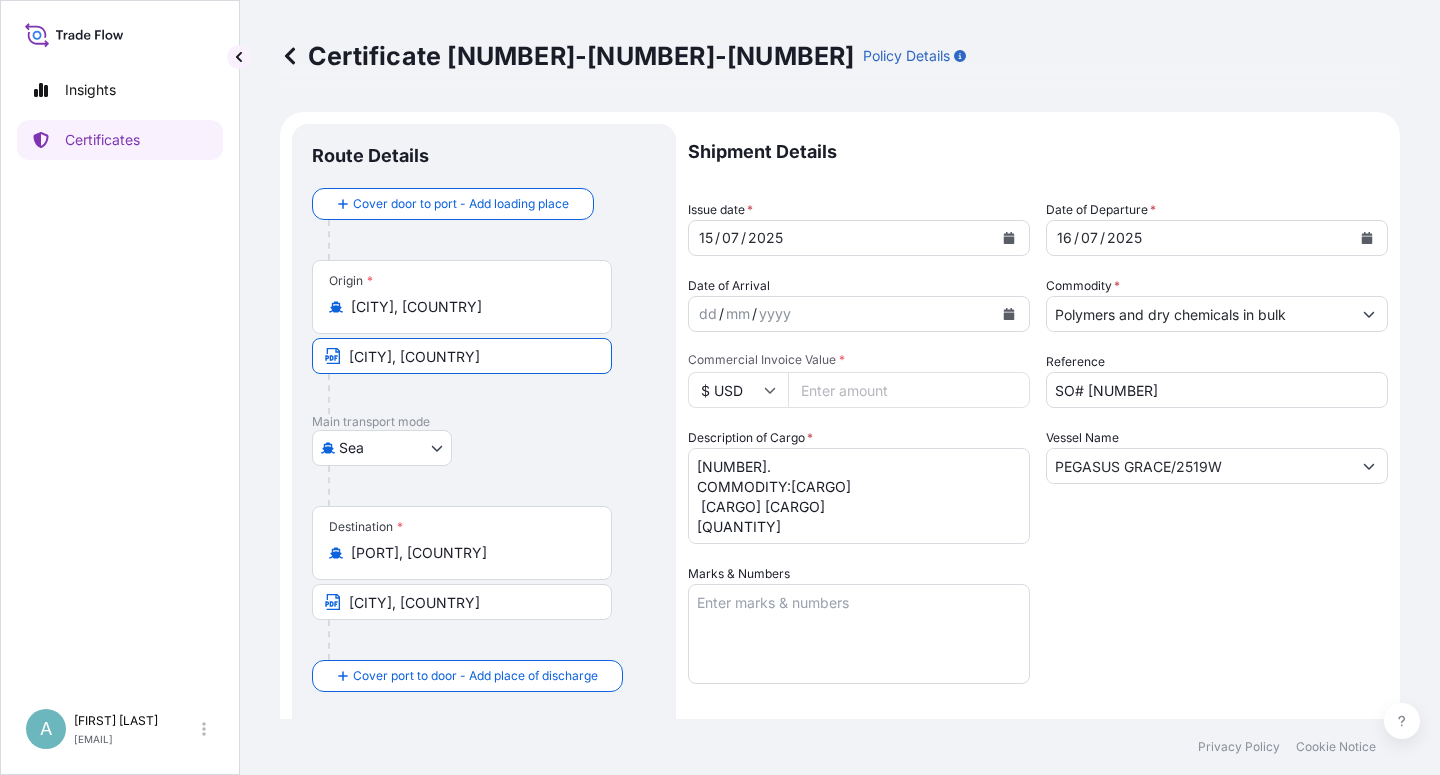 click on "[CITY], [COUNTRY]" at bounding box center [462, 356] 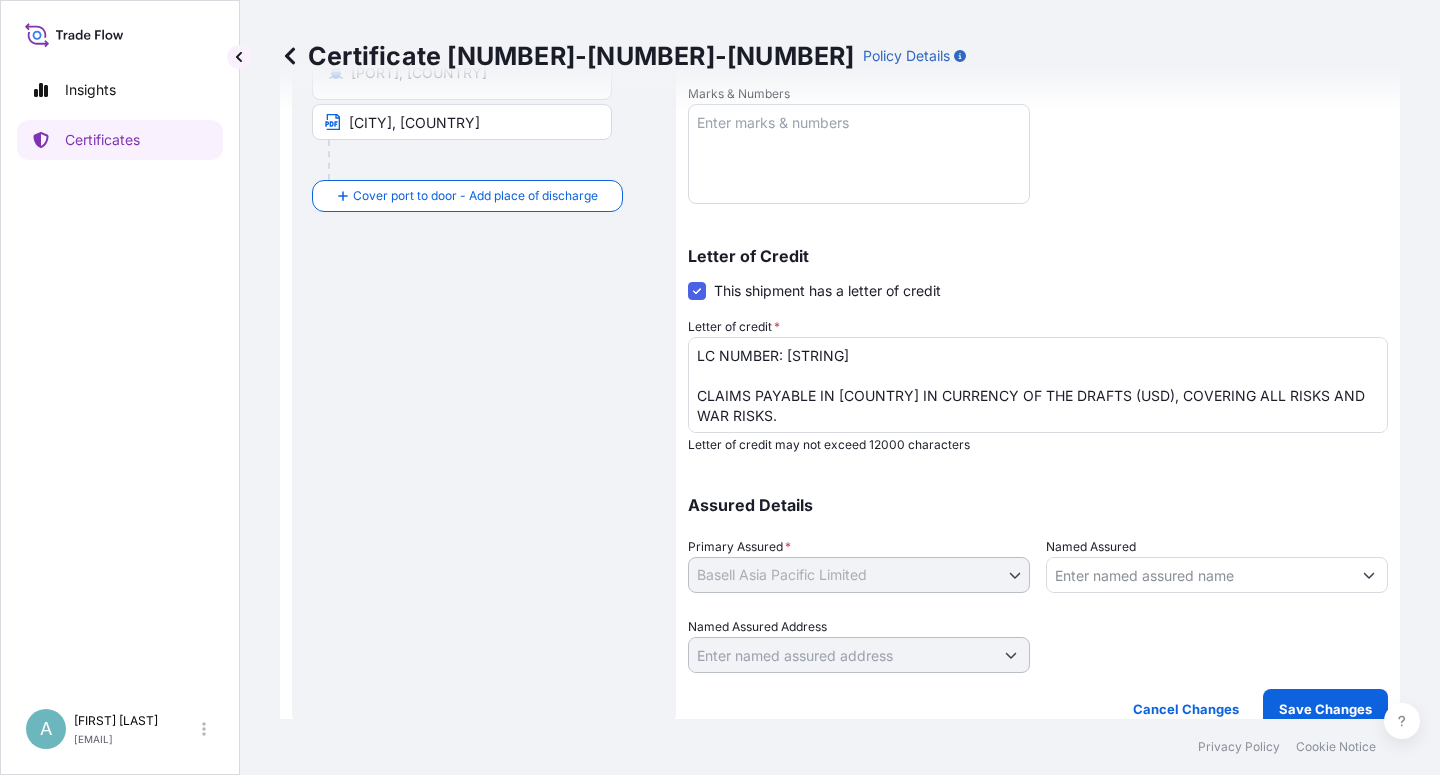 scroll, scrollTop: 490, scrollLeft: 0, axis: vertical 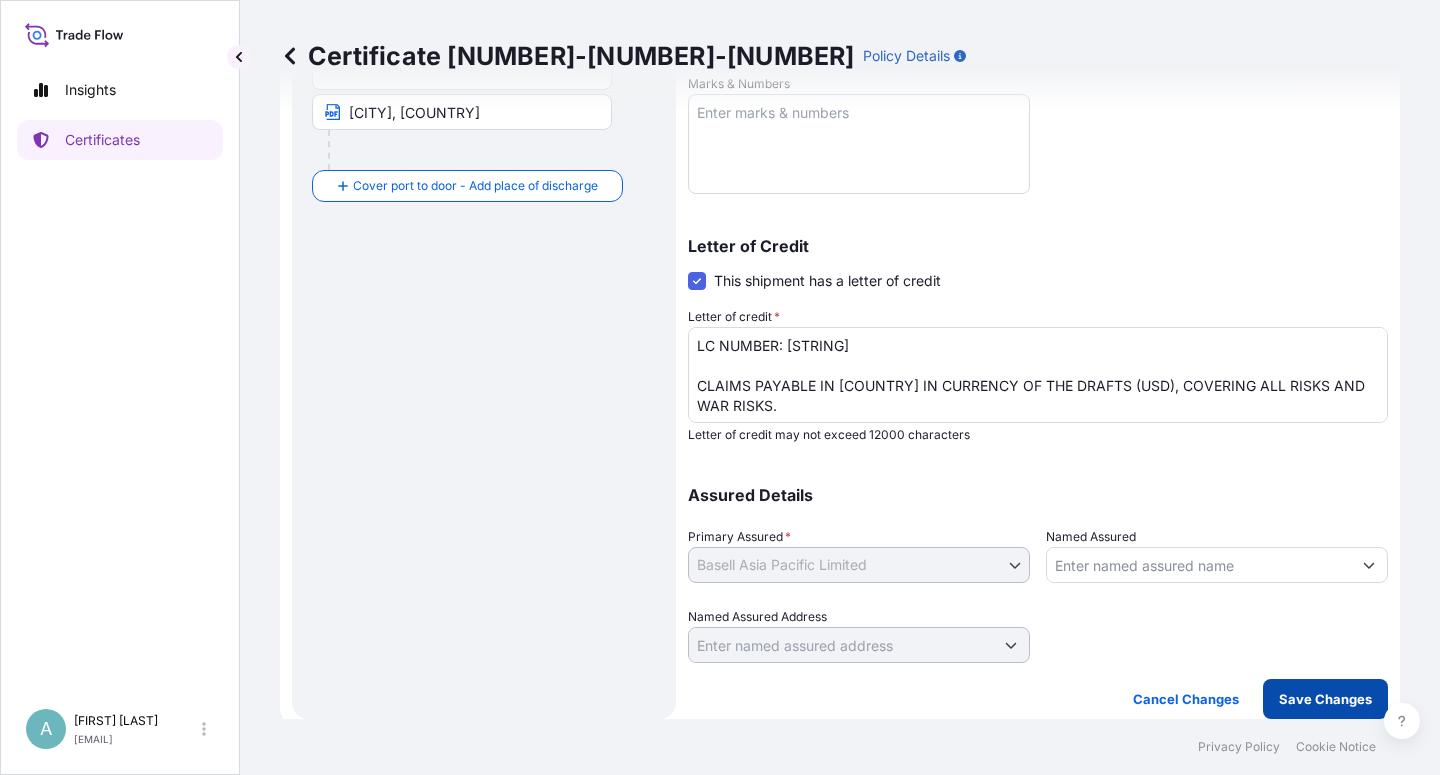 type on "[CITY], [COUNTRY]" 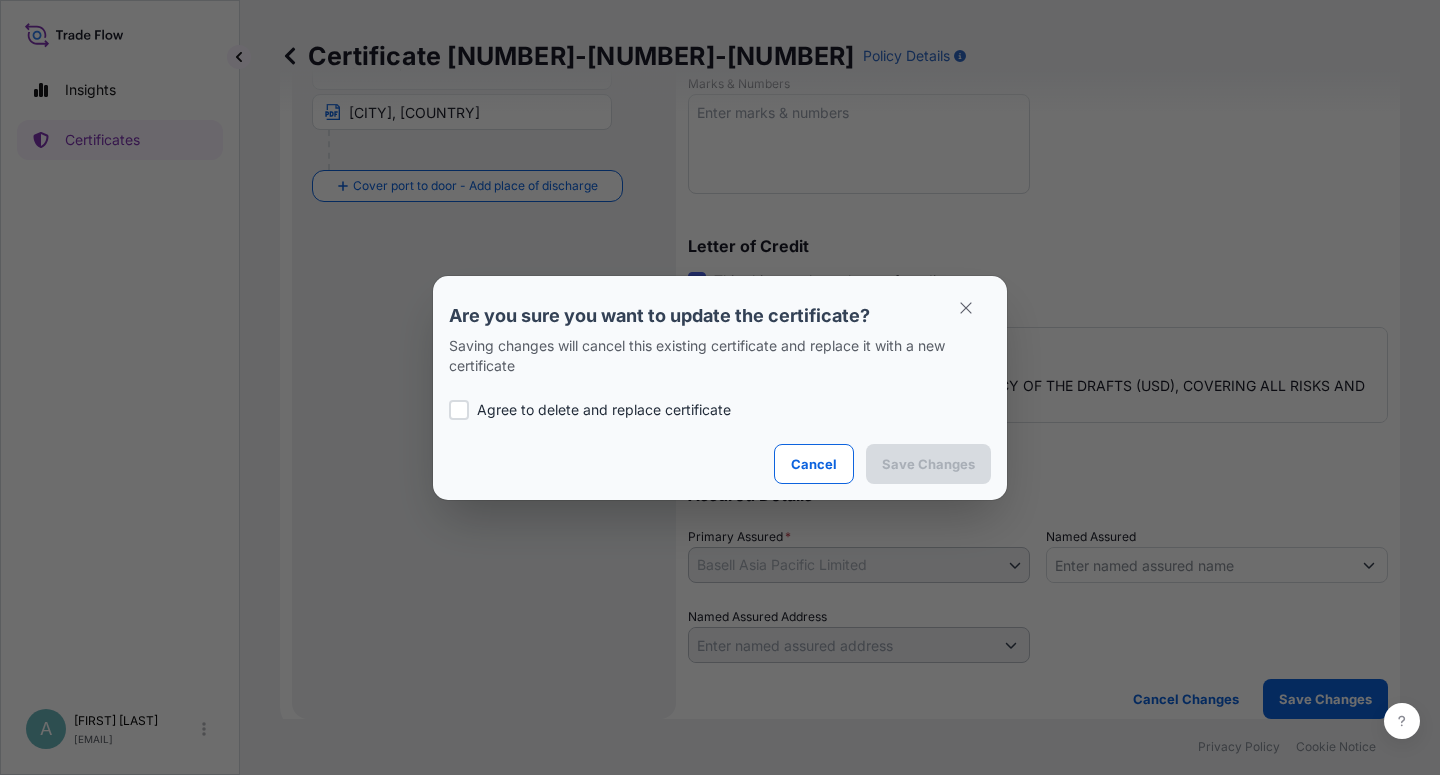 click on "Agree to delete and replace certificate" at bounding box center (604, 410) 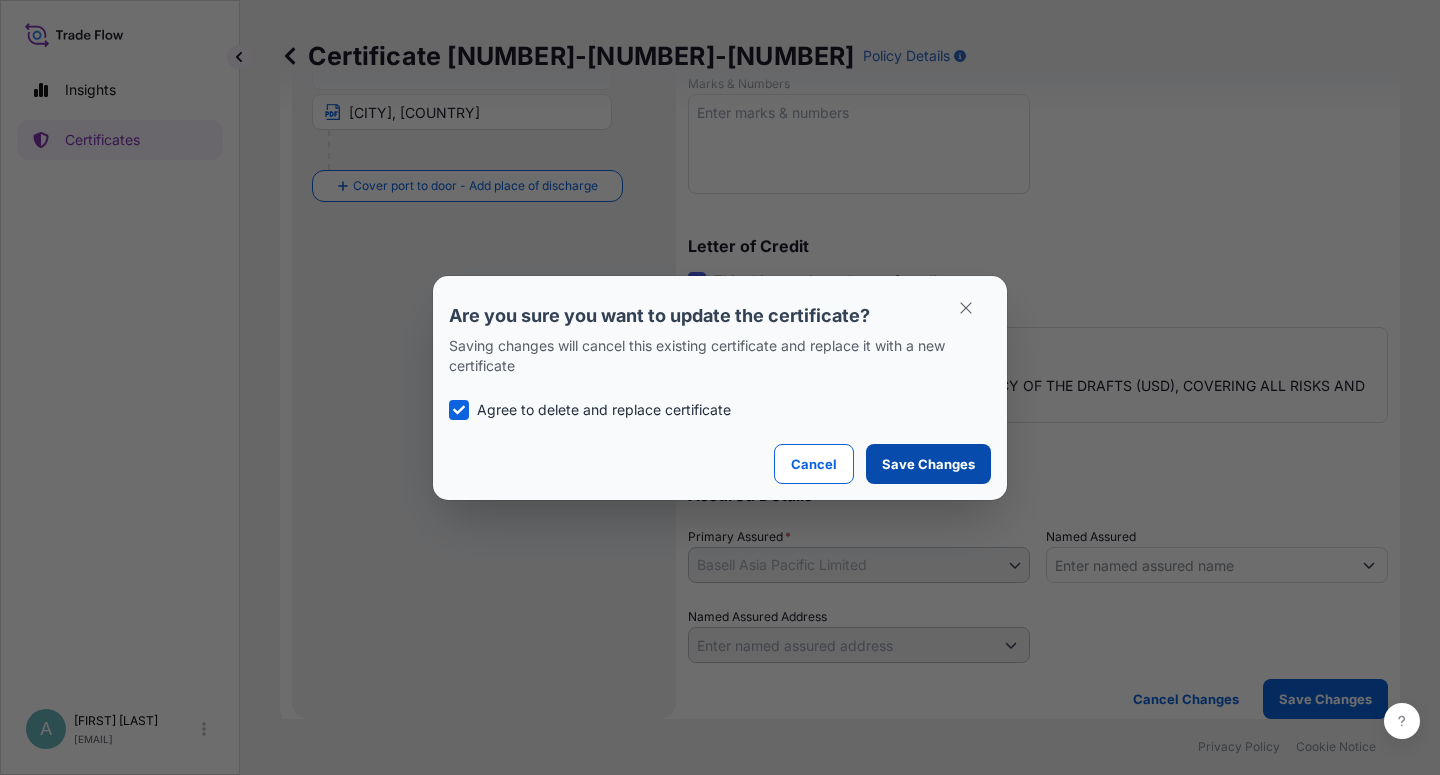 click on "Save Changes" at bounding box center (928, 464) 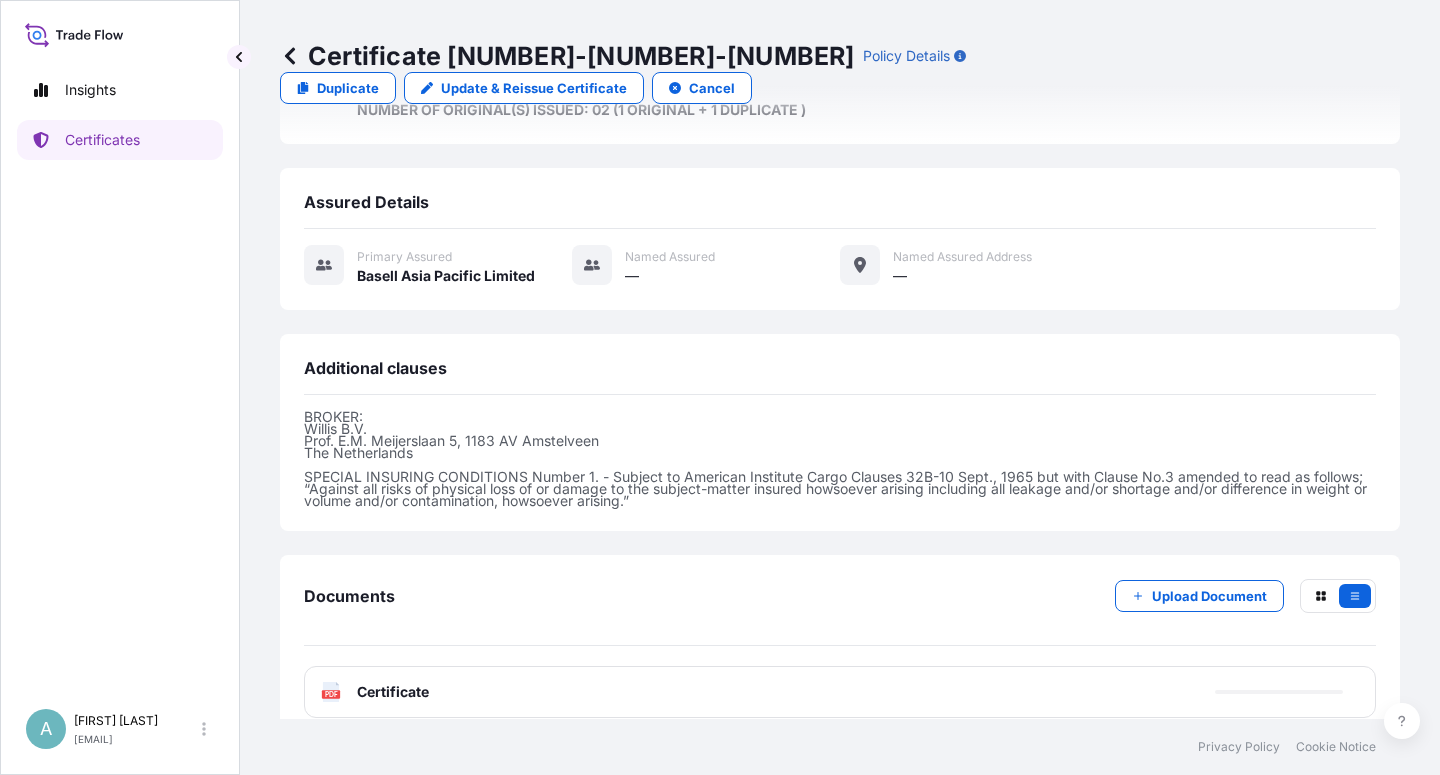 scroll, scrollTop: 554, scrollLeft: 0, axis: vertical 